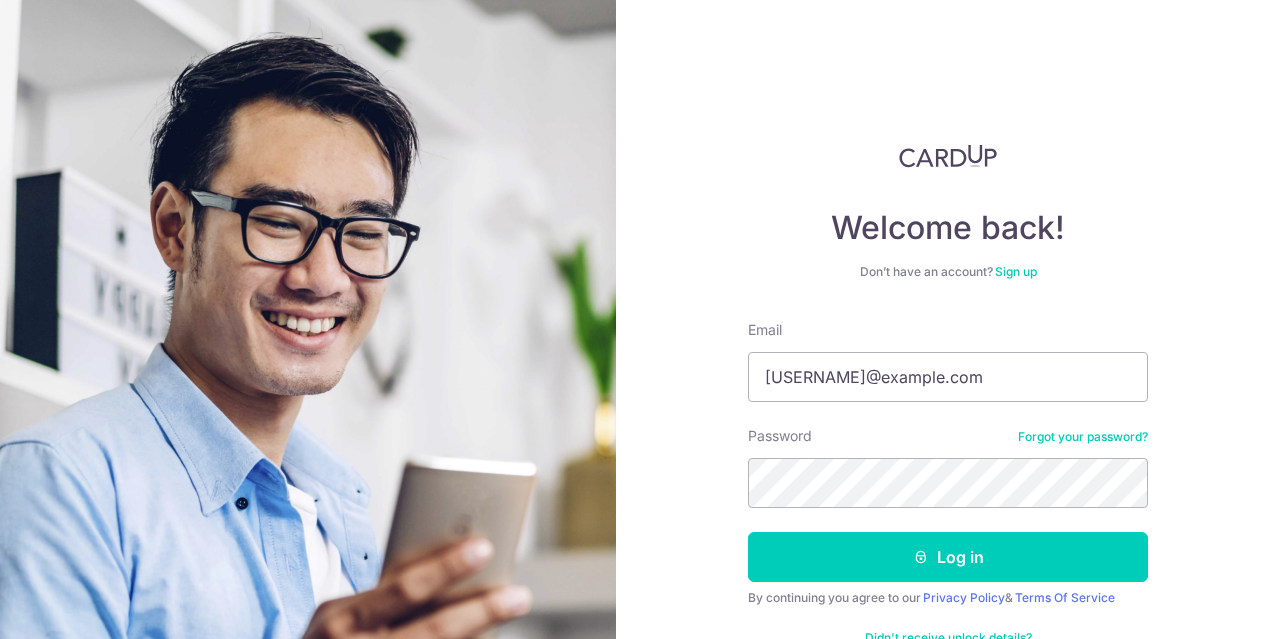 scroll, scrollTop: 0, scrollLeft: 0, axis: both 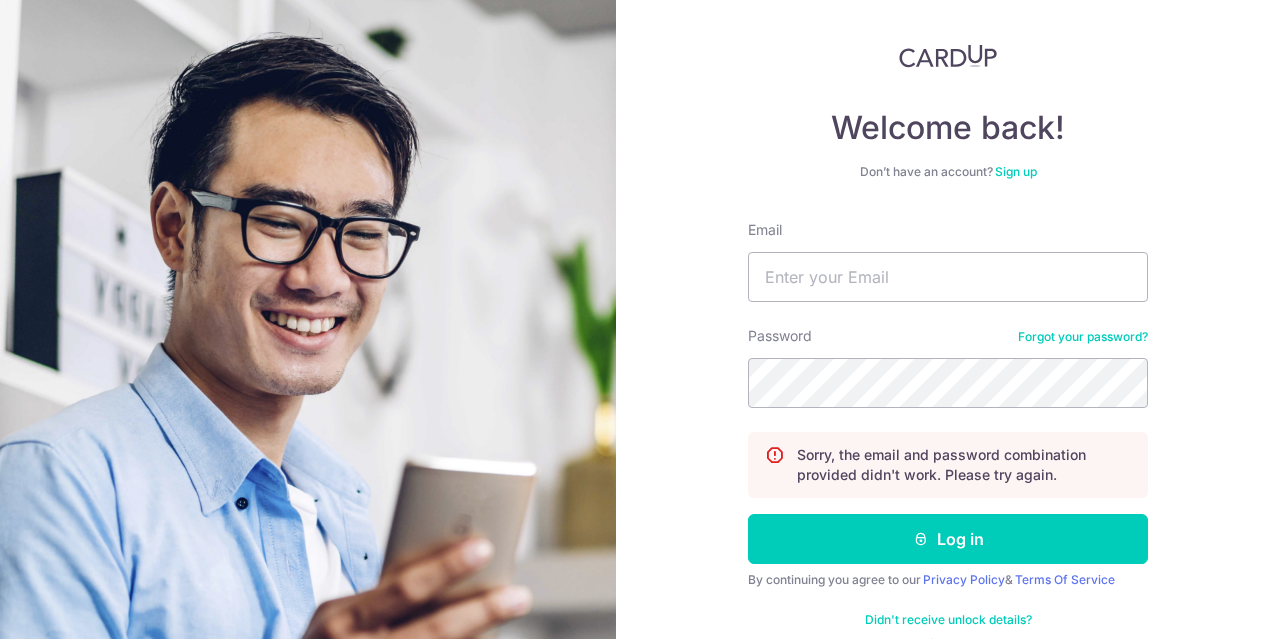 click on "Email
Password
Forgot your password?
Sorry, the email and password combination provided didn't work. Please try again.
Log in
By continuing you agree to our
Privacy Policy
&  Terms Of Service
Didn't receive unlock details?
Haven't confirmed your email?" at bounding box center [948, 436] 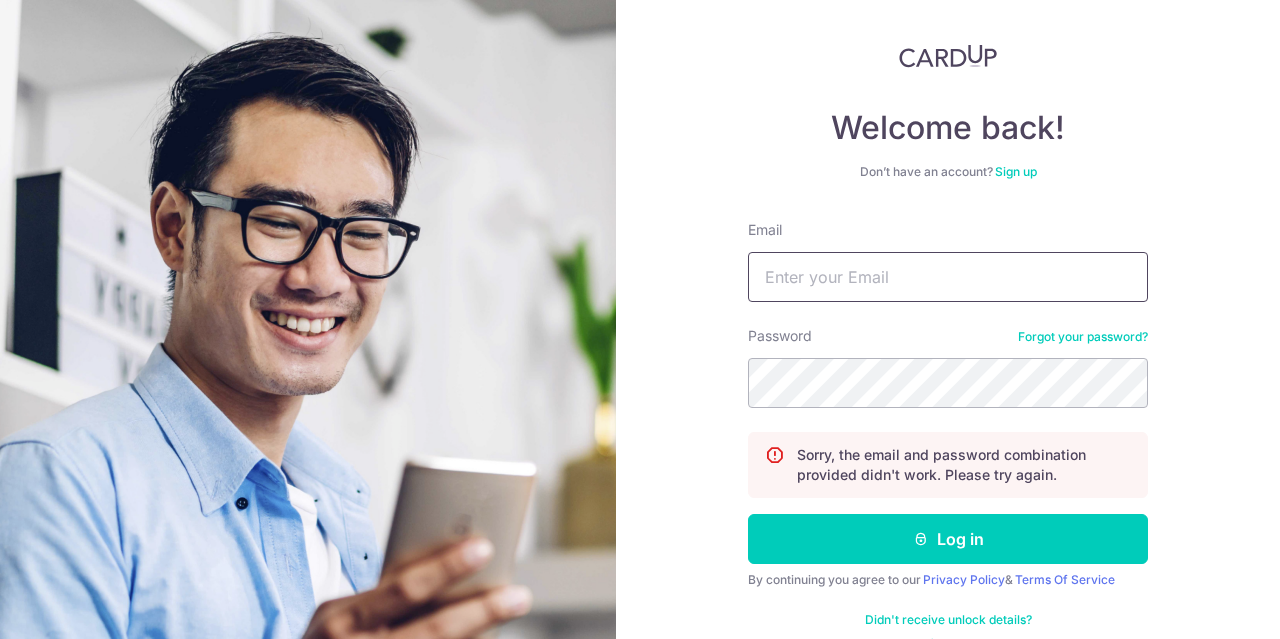 click on "Email" at bounding box center (948, 277) 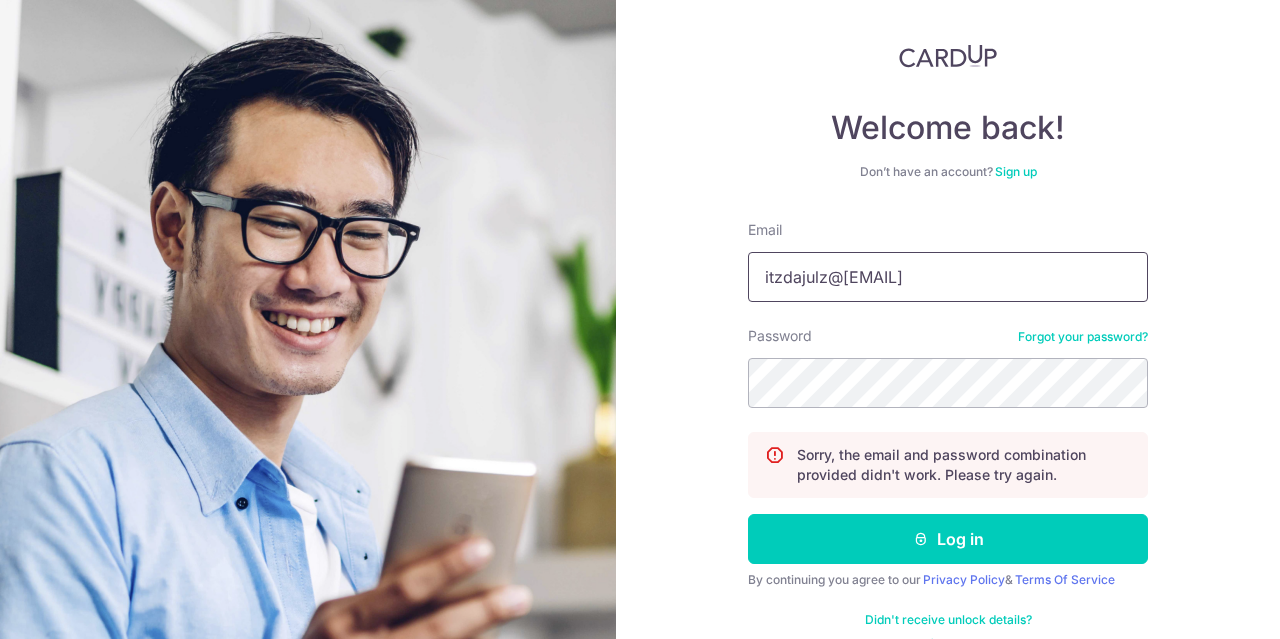 type on "itzdajulz@gmail.com" 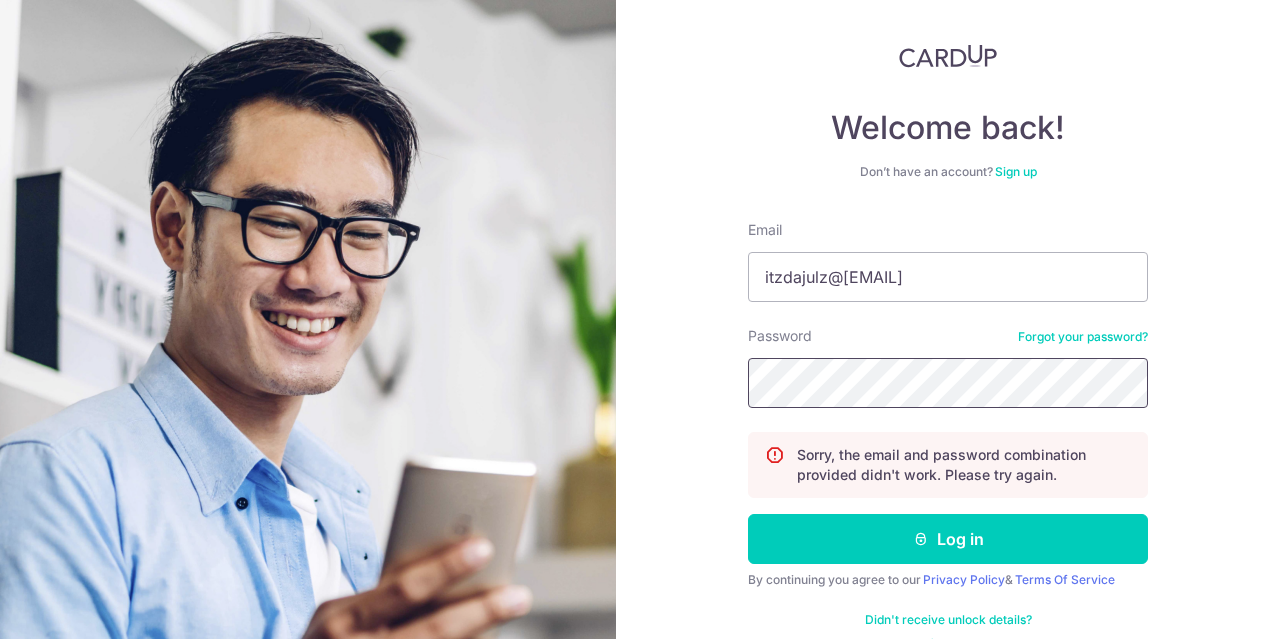 click on "Log in" at bounding box center (948, 539) 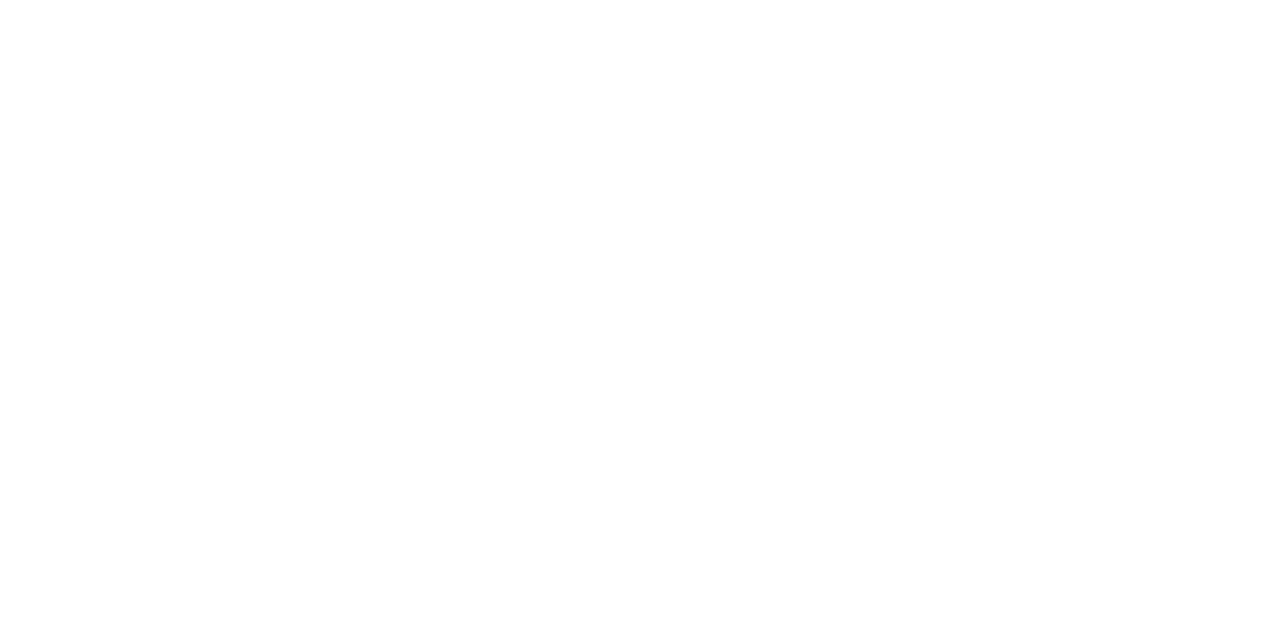 scroll, scrollTop: 0, scrollLeft: 0, axis: both 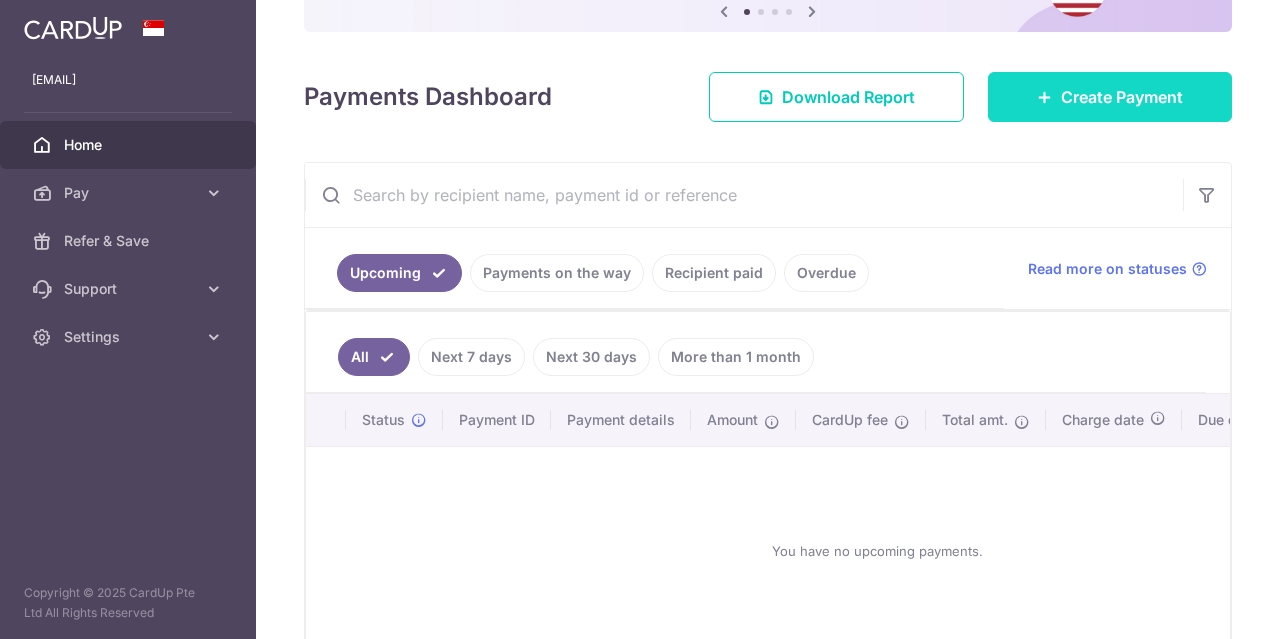 click on "Create Payment" at bounding box center (1122, 97) 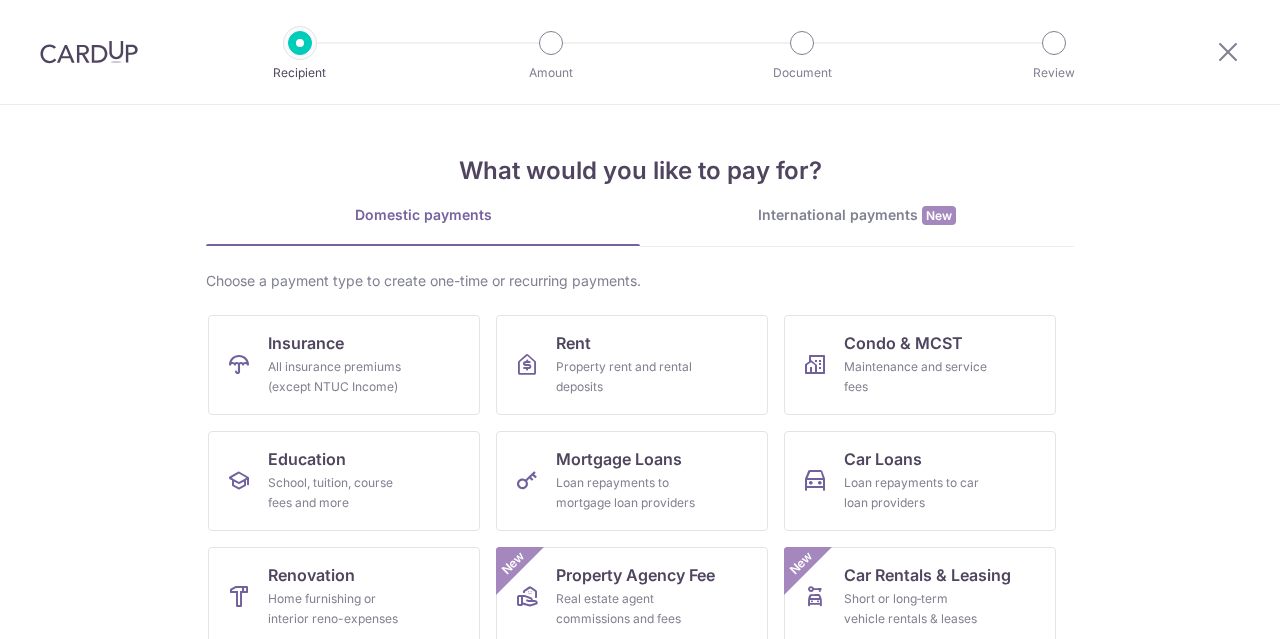 scroll, scrollTop: 100, scrollLeft: 0, axis: vertical 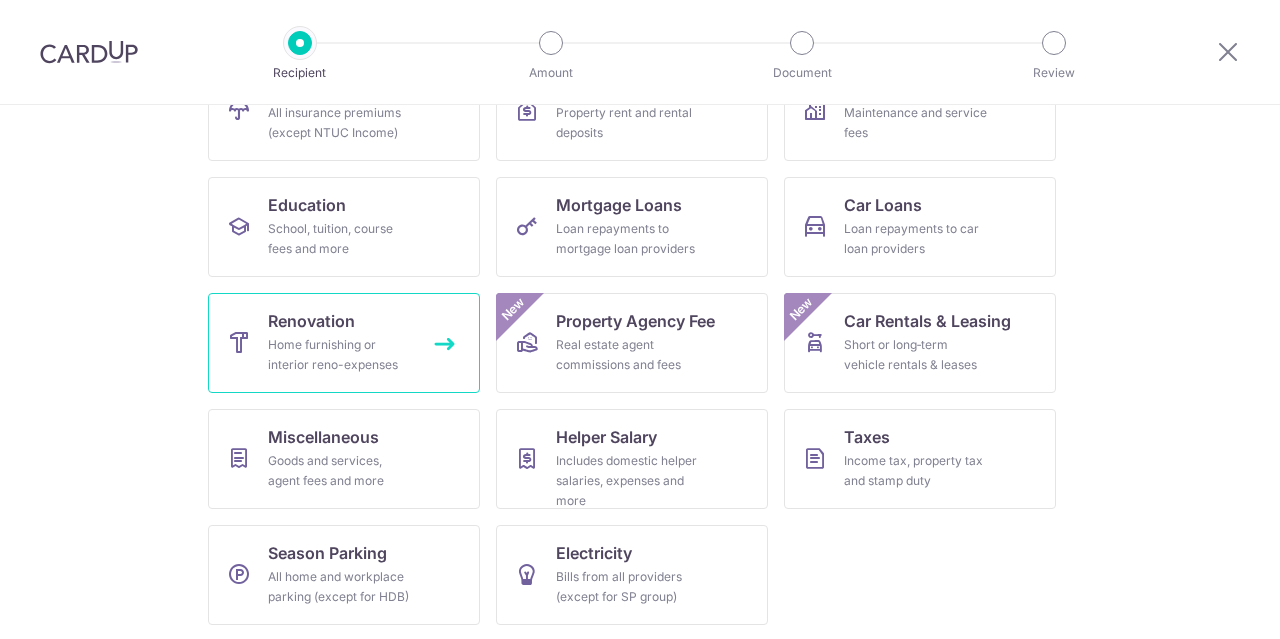 click on "Renovation Home furnishing or interior reno-expenses" at bounding box center [344, 343] 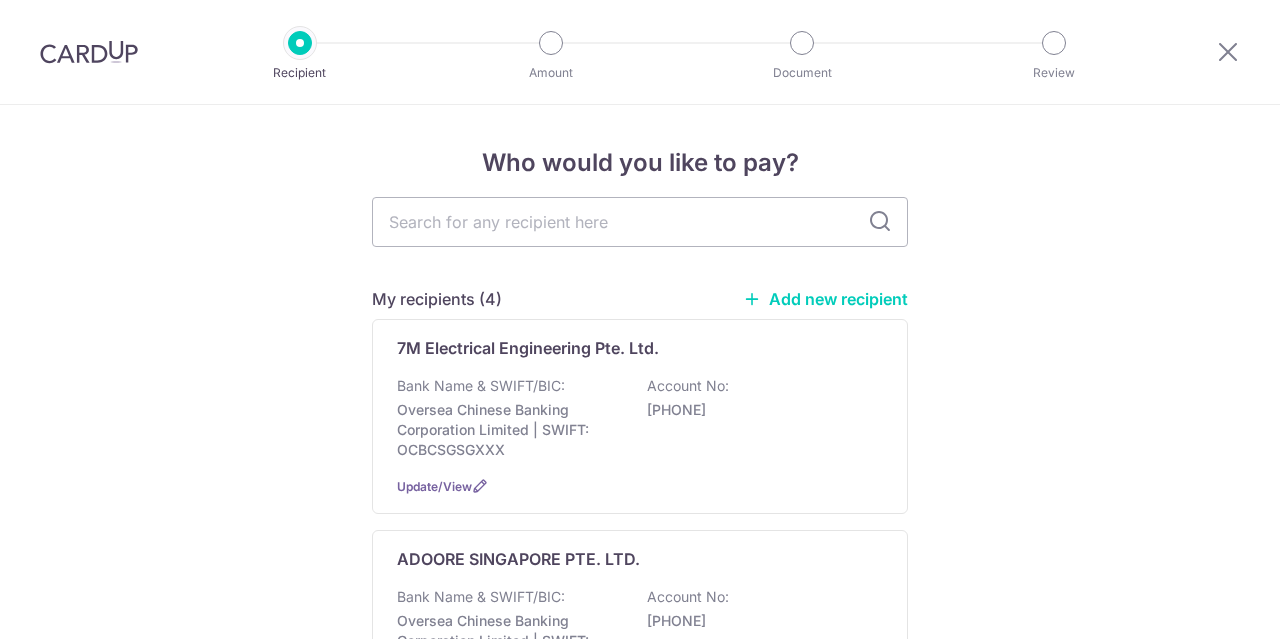 scroll, scrollTop: 0, scrollLeft: 0, axis: both 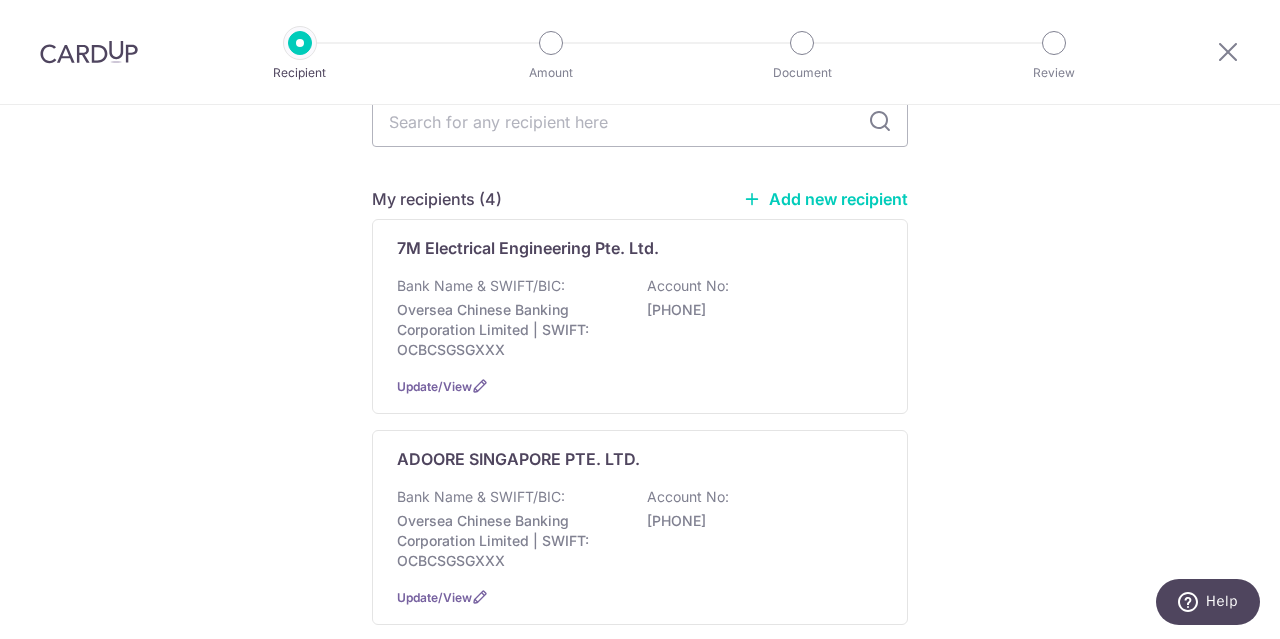 click on "Add new recipient" at bounding box center [825, 199] 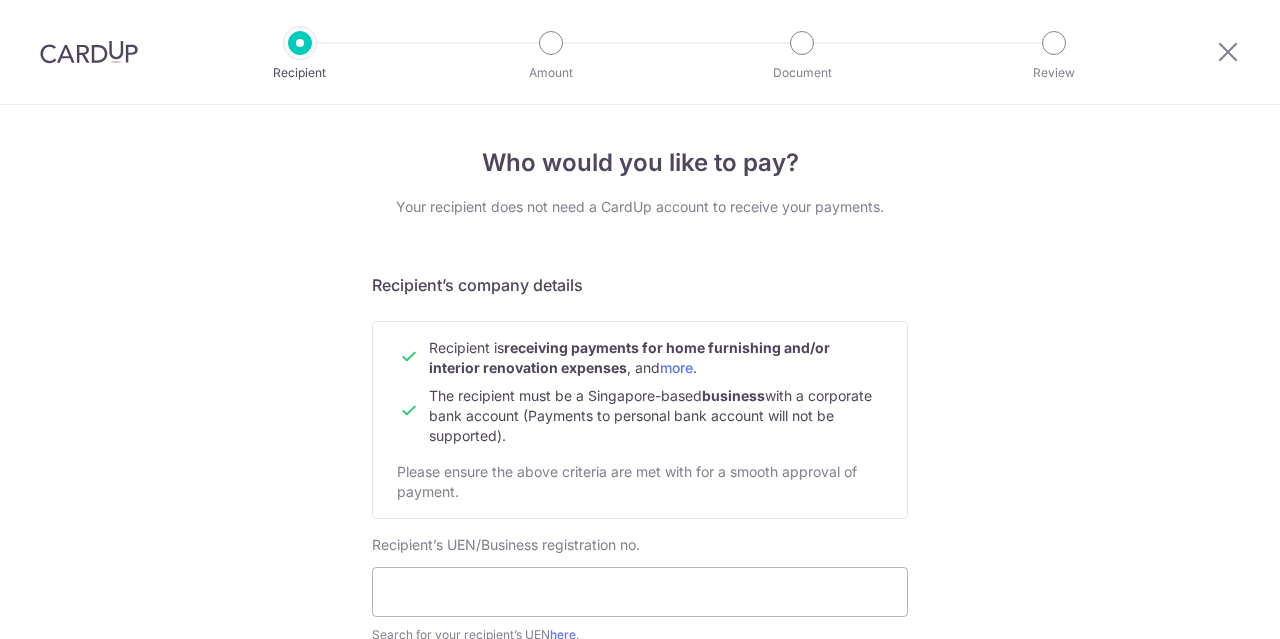 scroll, scrollTop: 0, scrollLeft: 0, axis: both 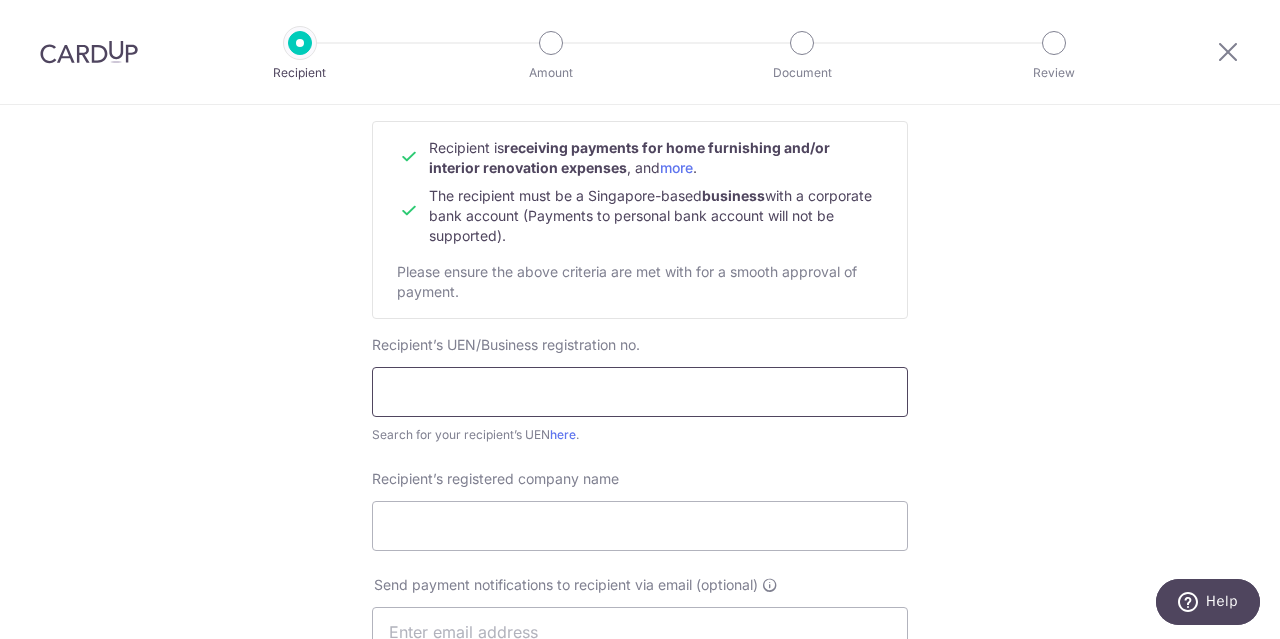 click at bounding box center [640, 392] 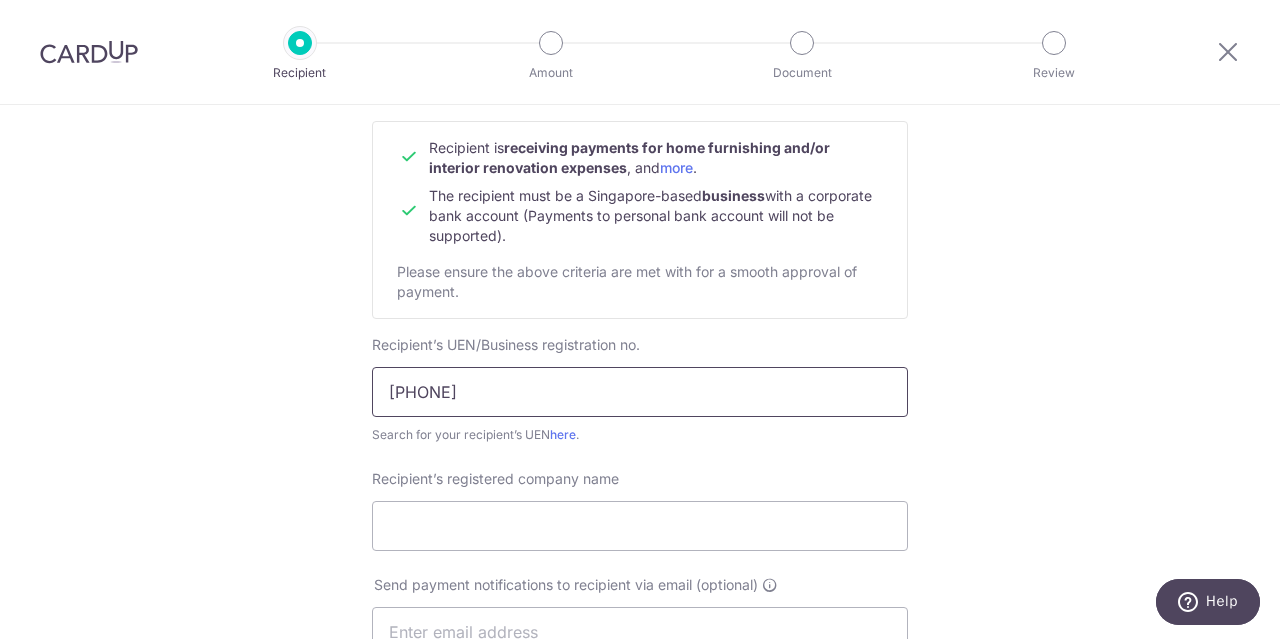 scroll, scrollTop: 400, scrollLeft: 0, axis: vertical 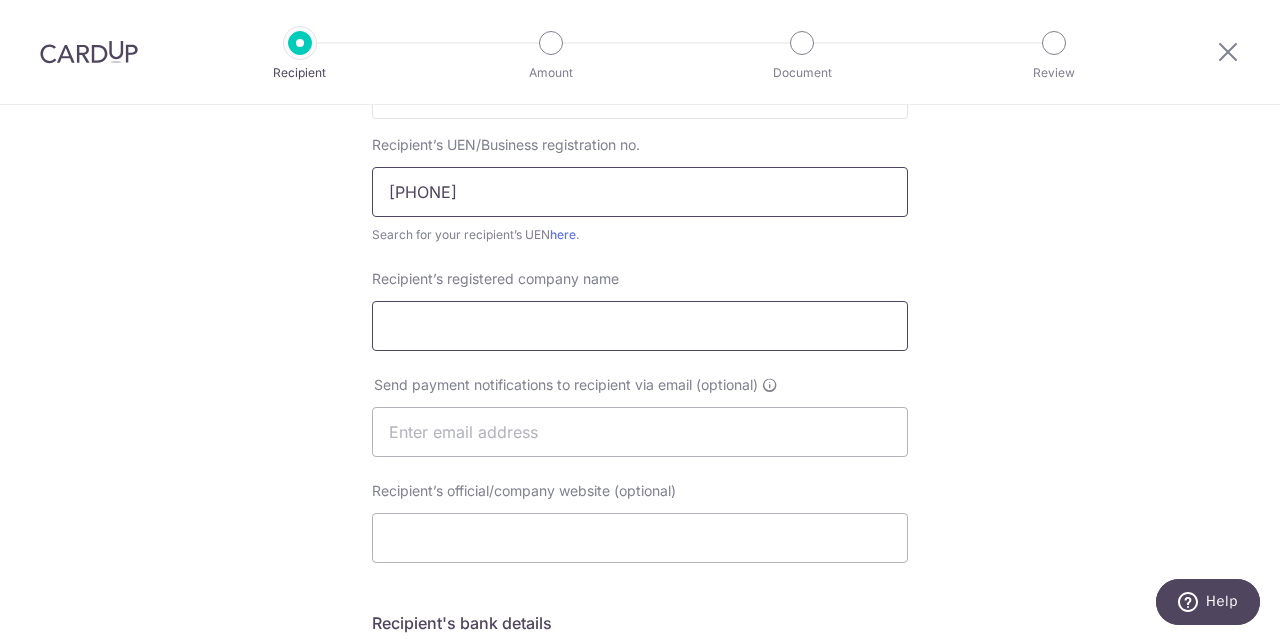 type on "[PHONE]" 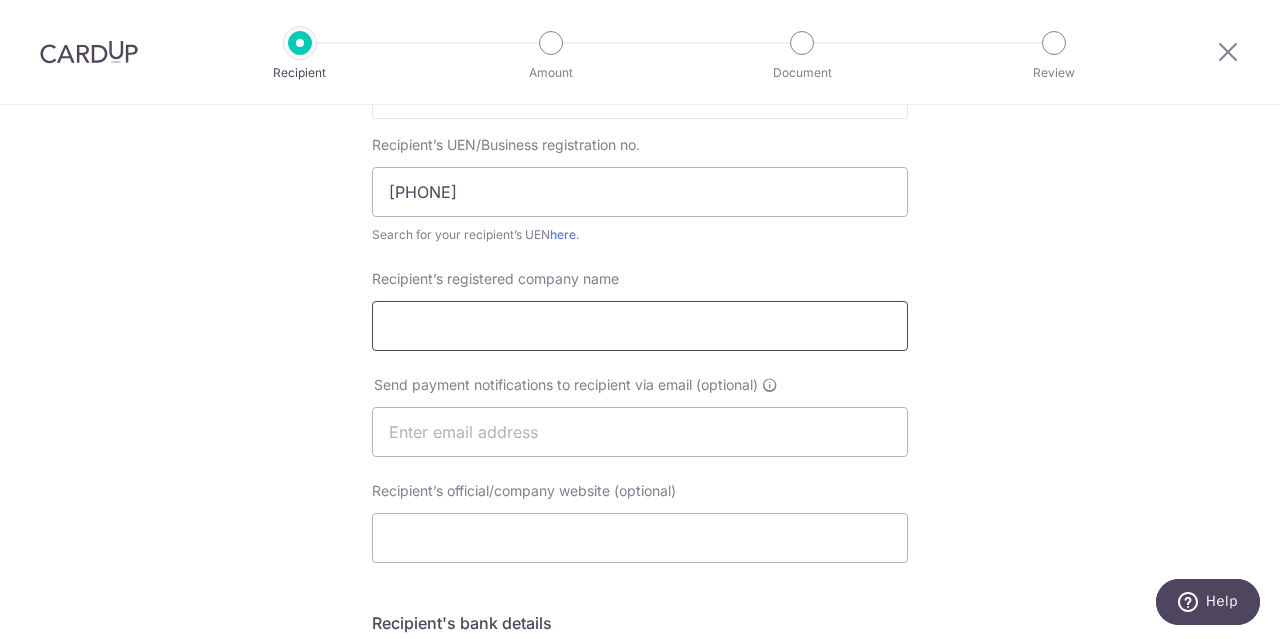 click on "Recipient’s registered company name" at bounding box center (640, 326) 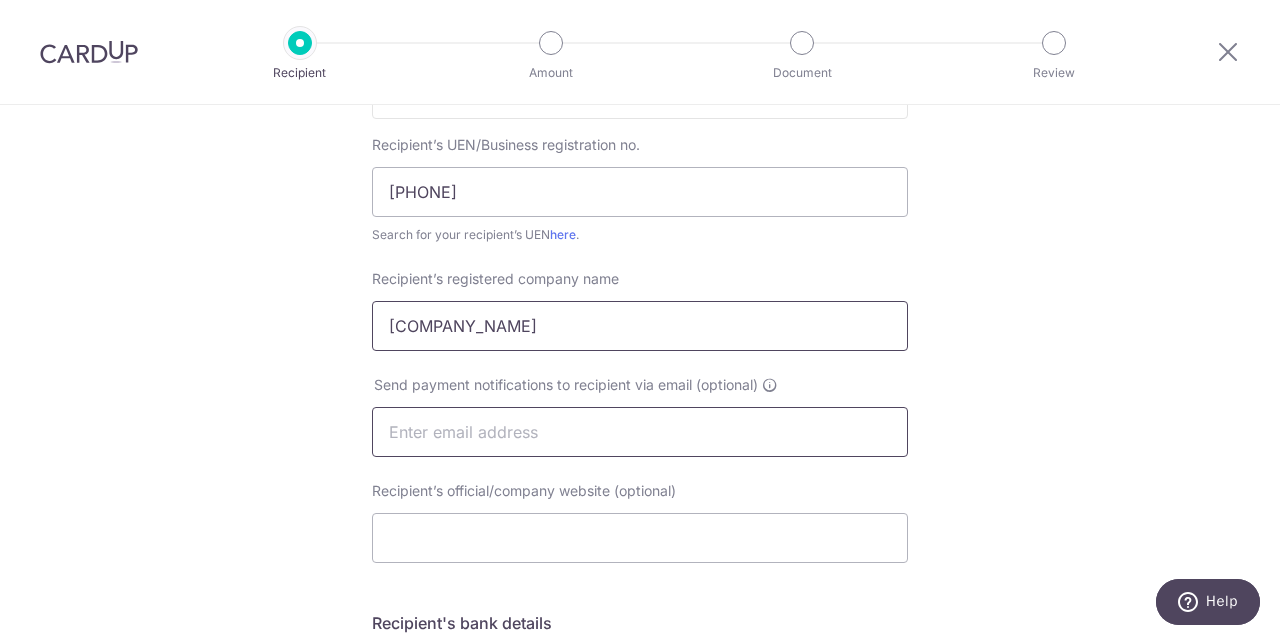 type on "The Humble Studio" 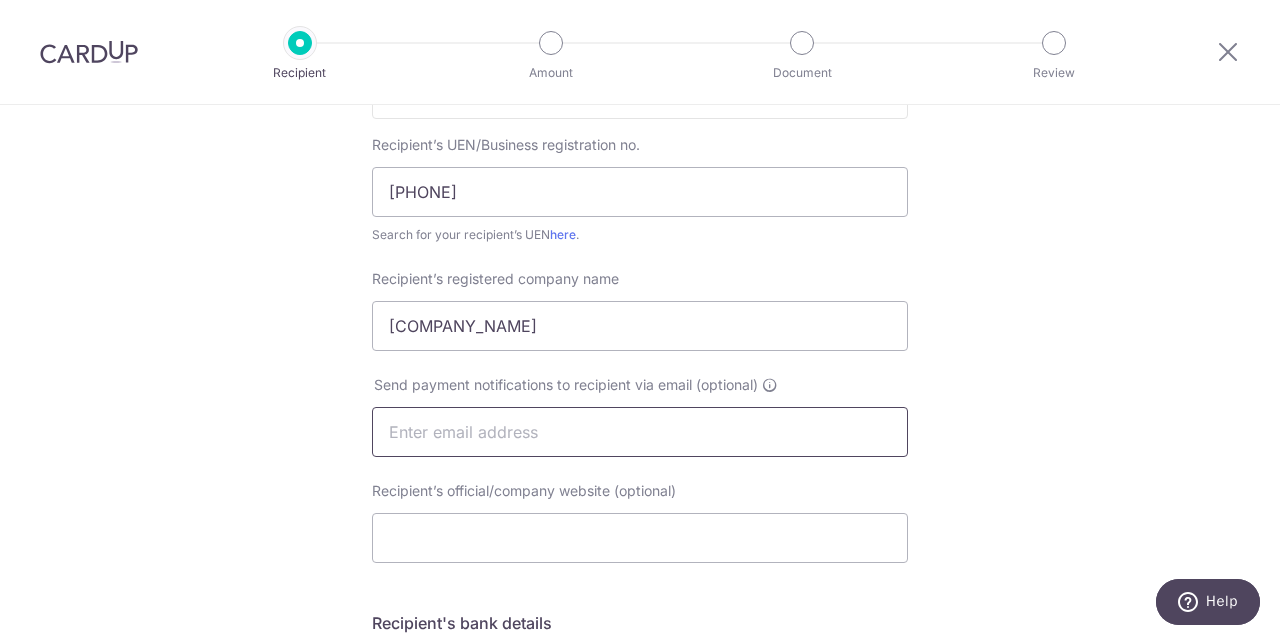 click at bounding box center [640, 432] 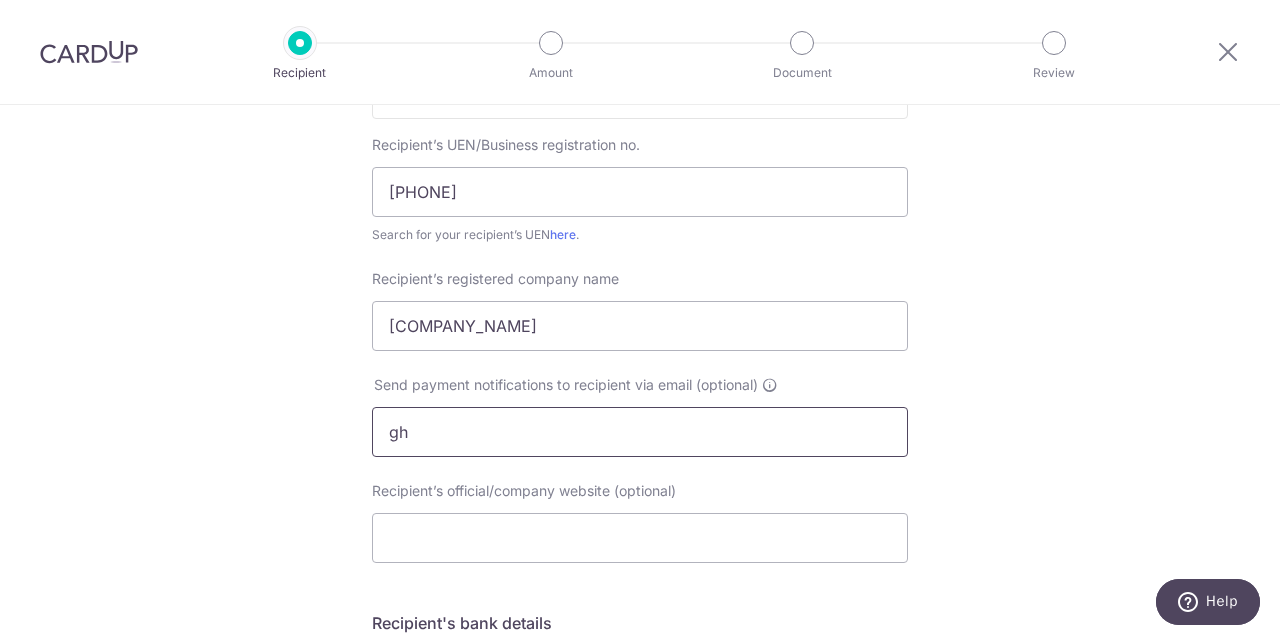 type on "g" 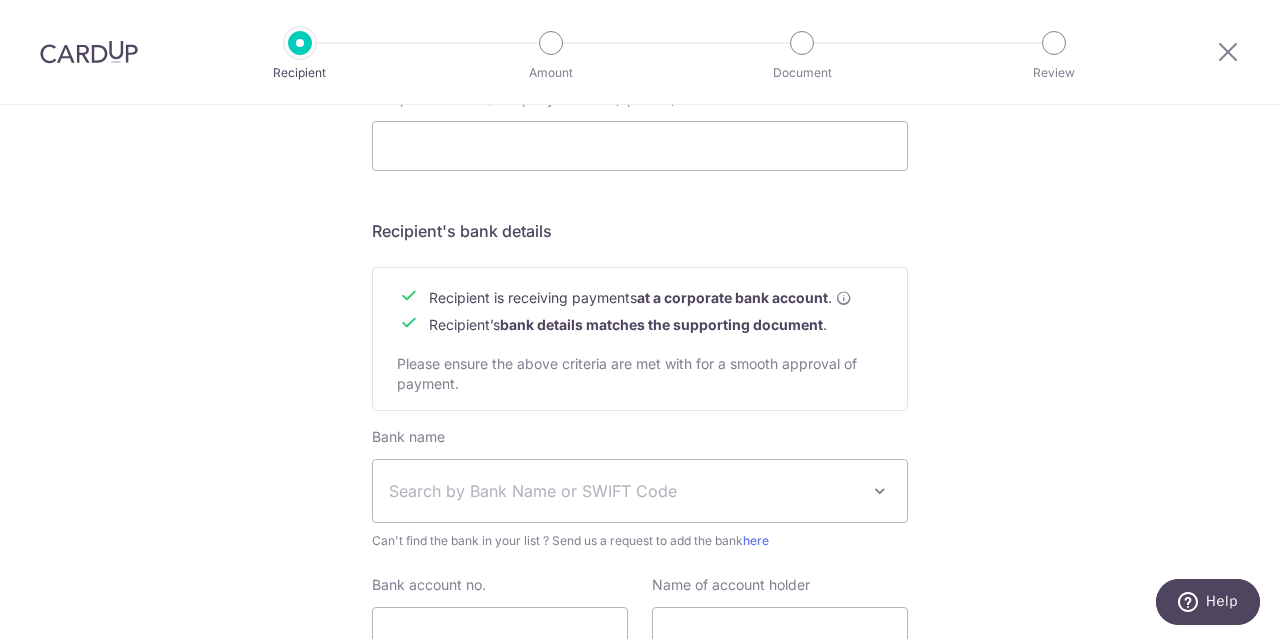scroll, scrollTop: 800, scrollLeft: 0, axis: vertical 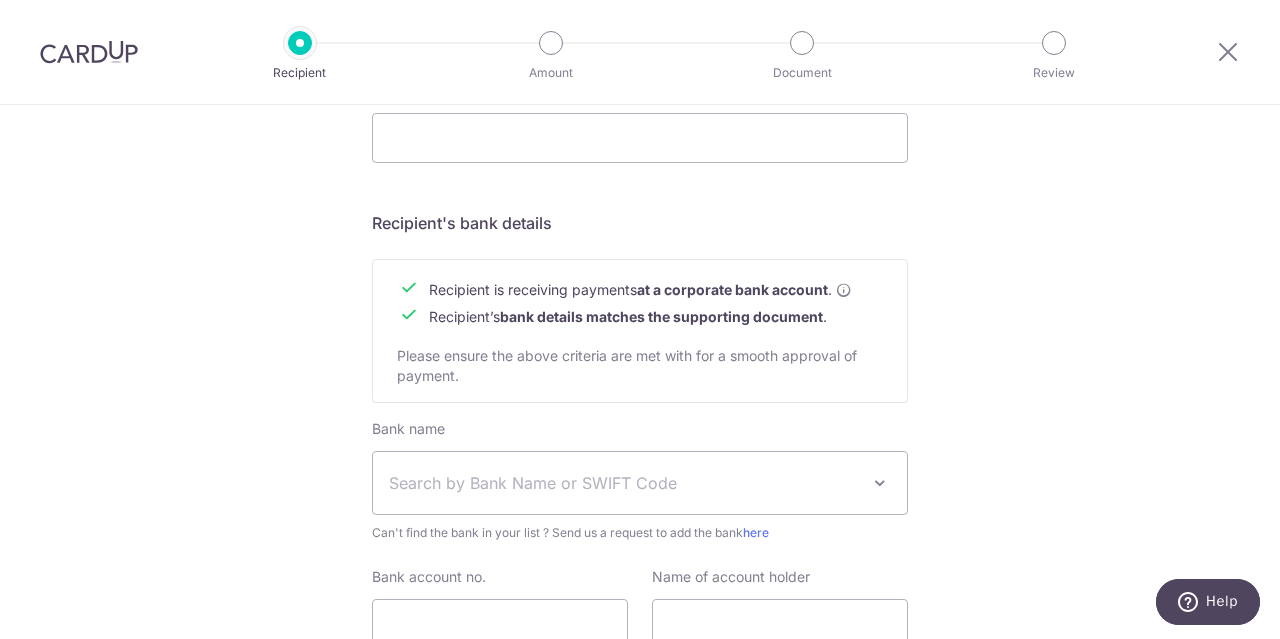 type on "thehumblestudio@gmail.com" 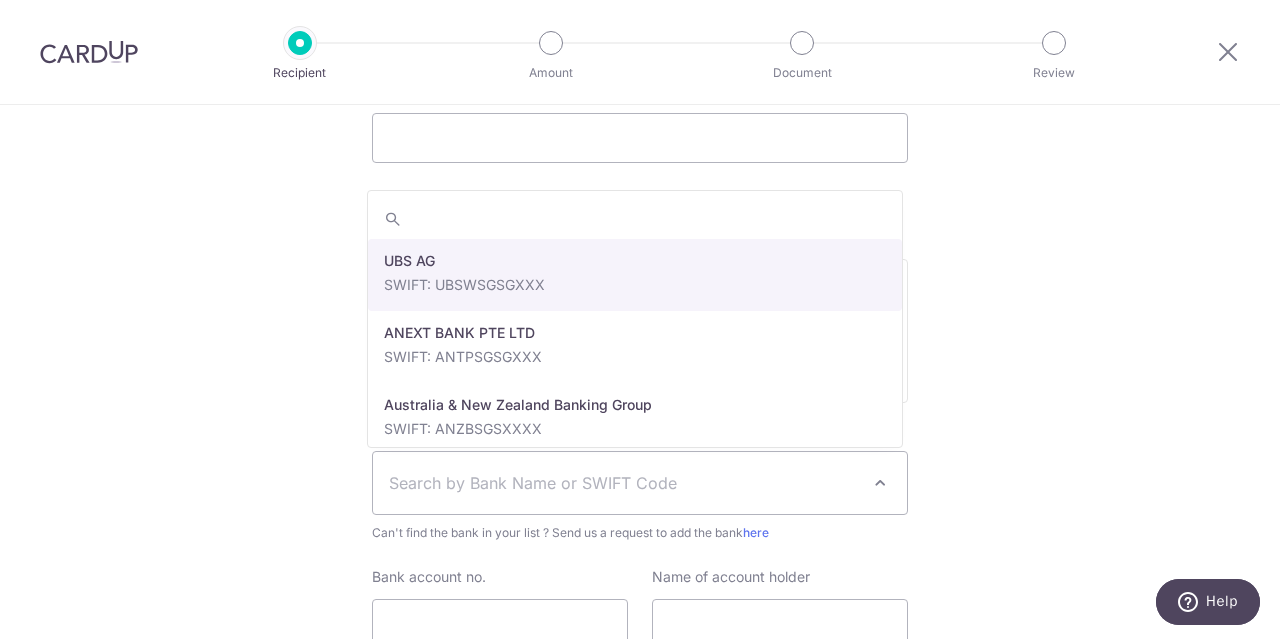 click on "Search by Bank Name or SWIFT Code" at bounding box center [624, 483] 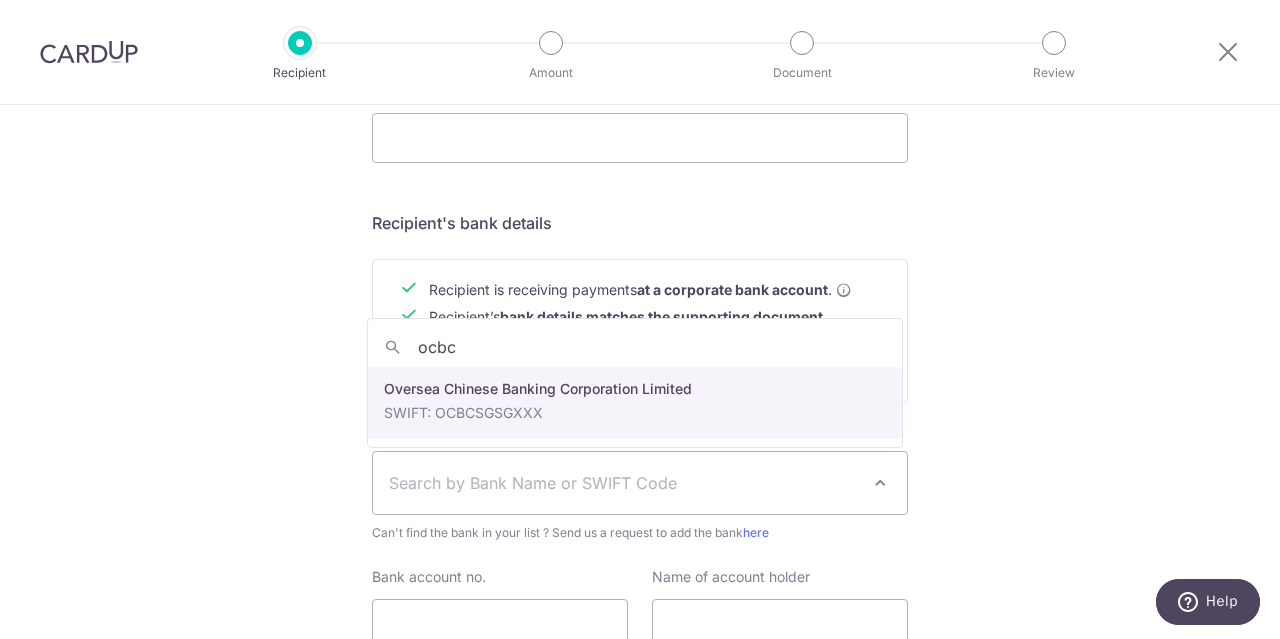 type on "ocbc" 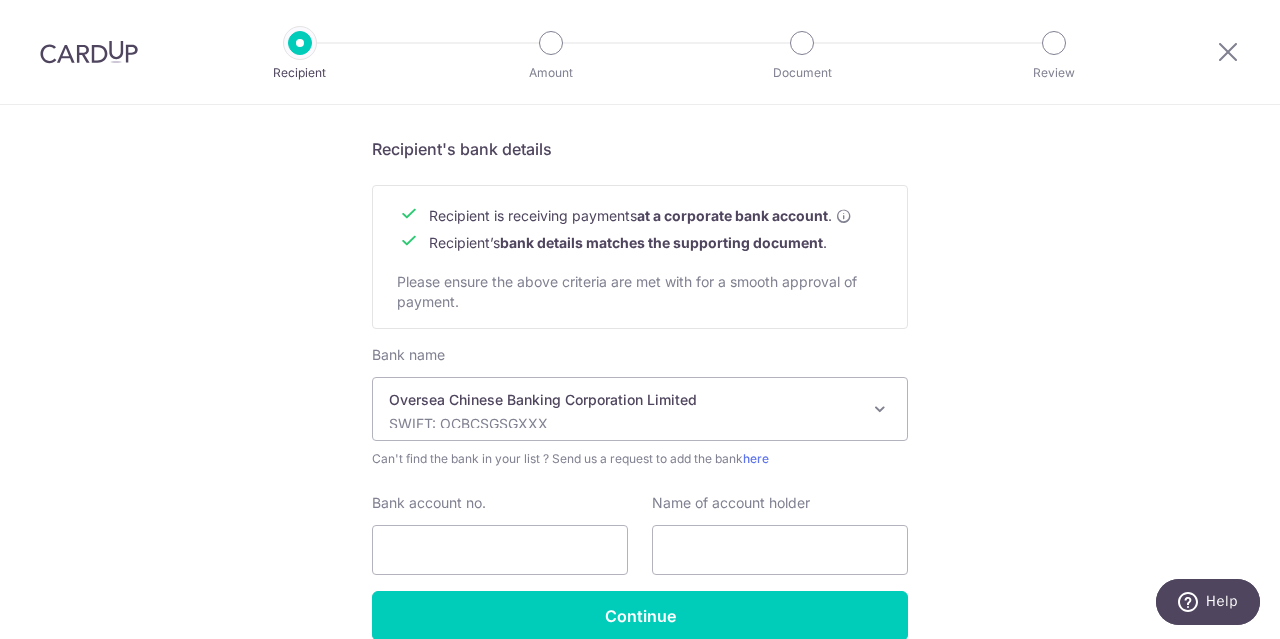 scroll, scrollTop: 969, scrollLeft: 0, axis: vertical 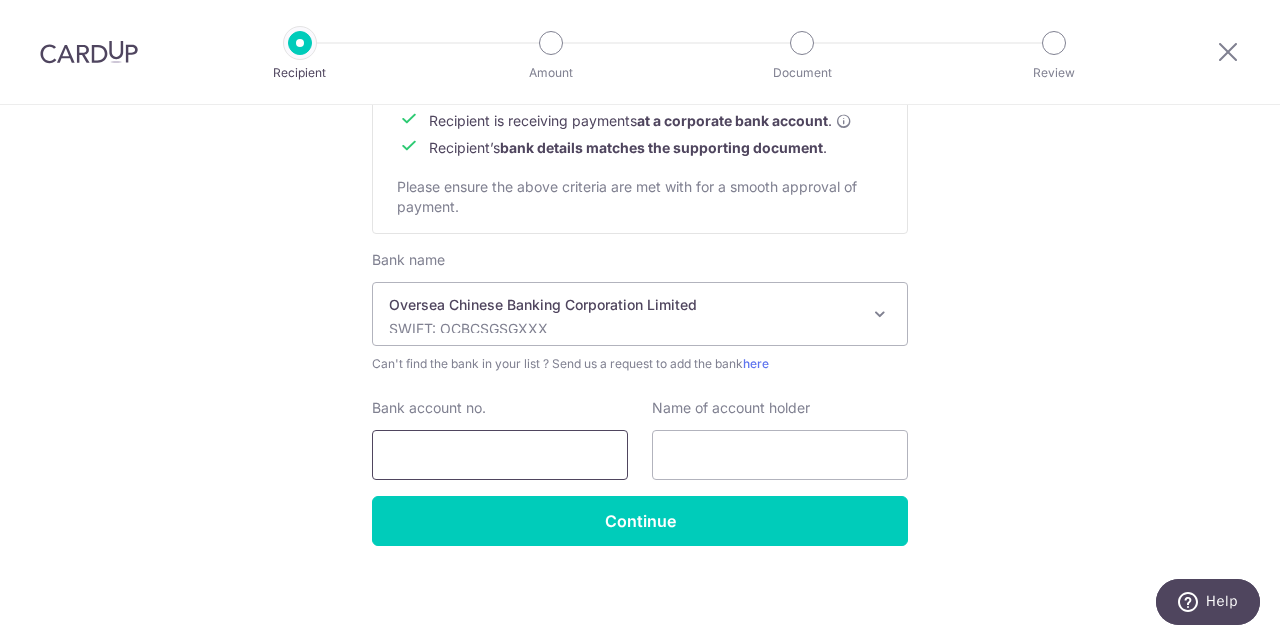 click on "Bank account no." at bounding box center (500, 455) 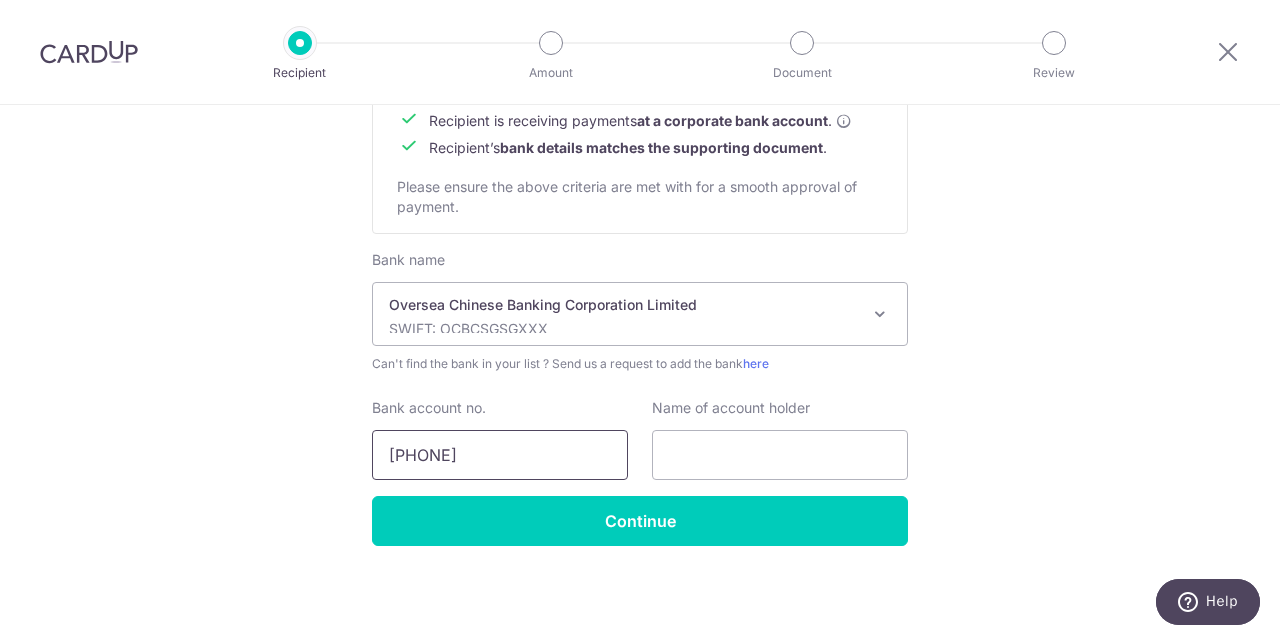 type on "601382823001" 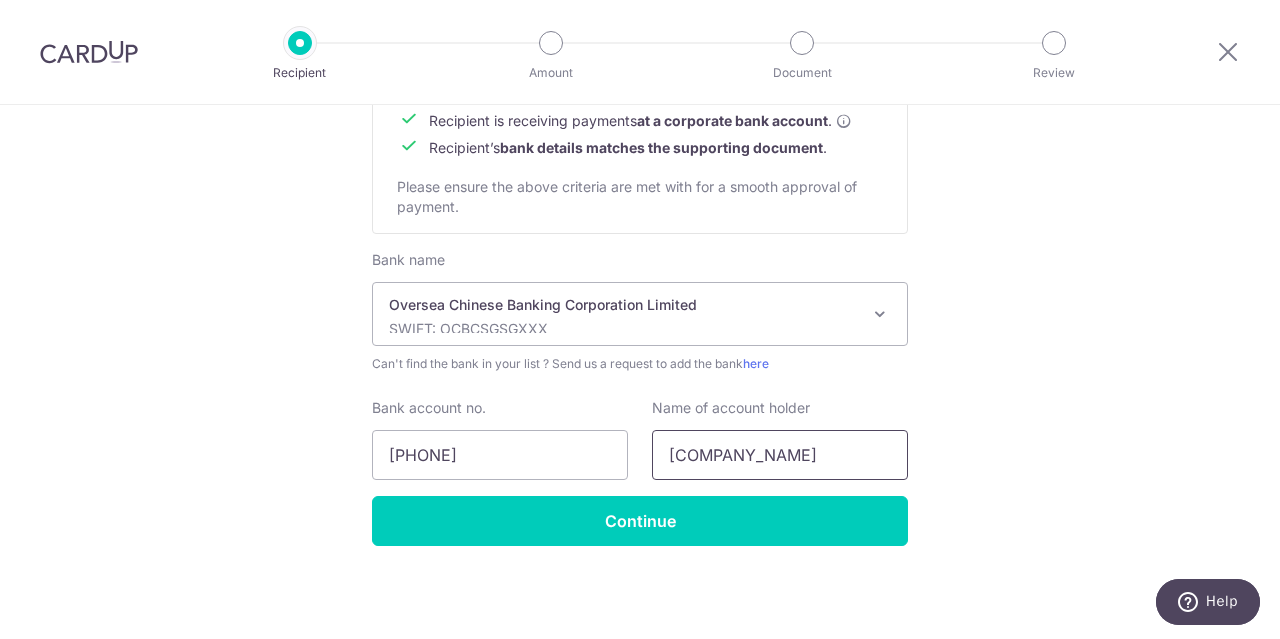 type on "The Humble Studio" 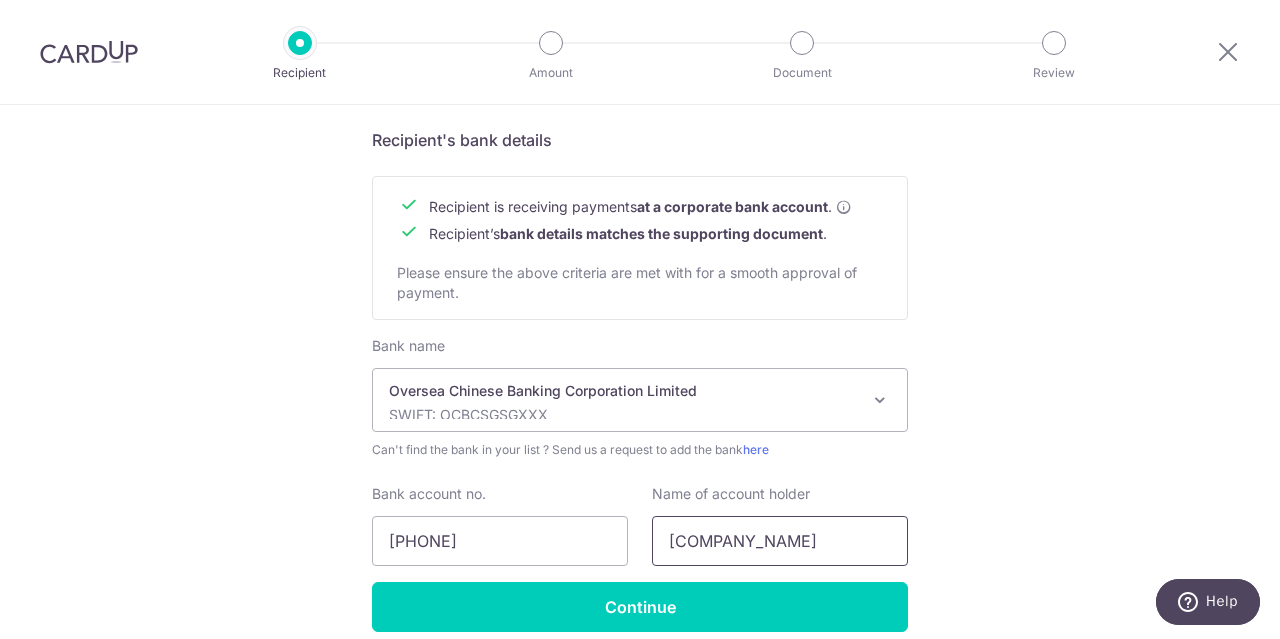 scroll, scrollTop: 969, scrollLeft: 0, axis: vertical 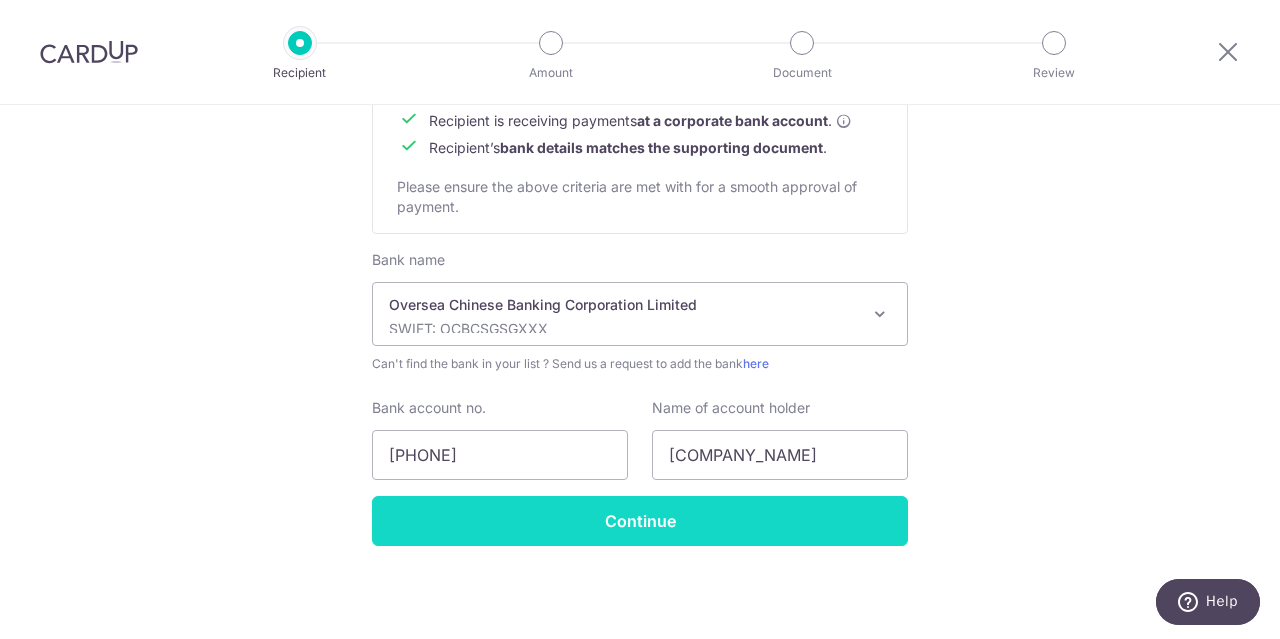 click on "Continue" at bounding box center (640, 521) 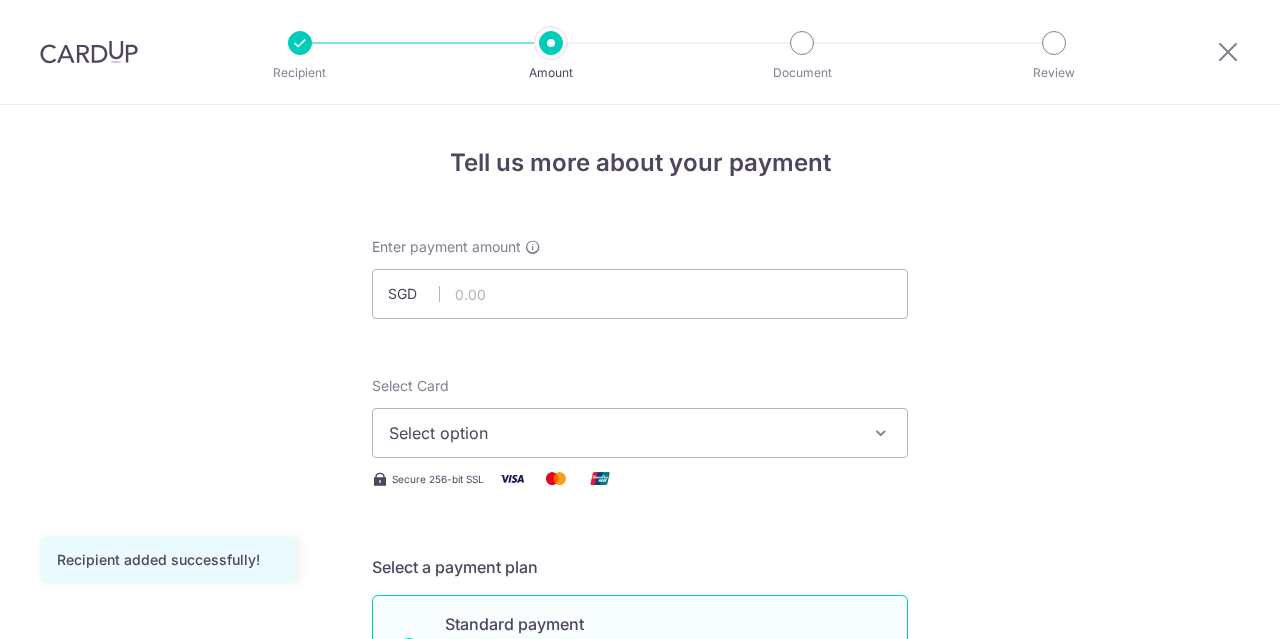 scroll, scrollTop: 0, scrollLeft: 0, axis: both 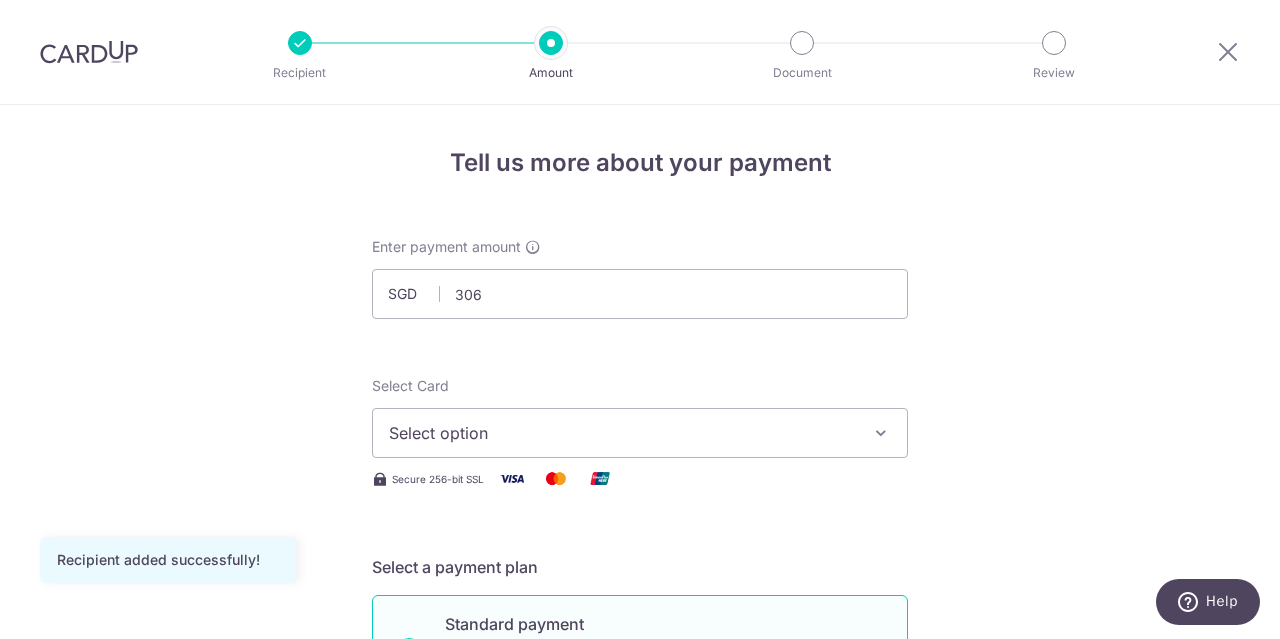 type on "306.00" 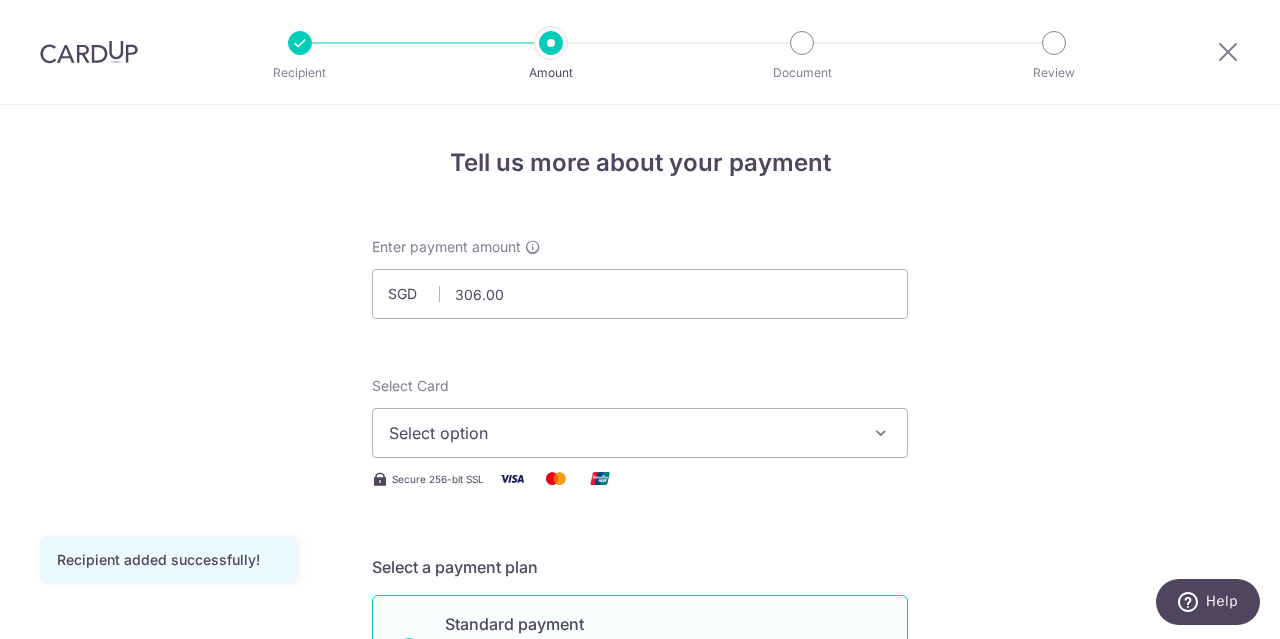 click on "Tell us more about your payment
Enter payment amount
SGD
306.00
306.00
Recipient added successfully!
Select Card
Select option
Add credit card
Your Cards
**** 3625
**** 3305
Secure 256-bit SSL
Text
New card details
Card" at bounding box center (640, 1076) 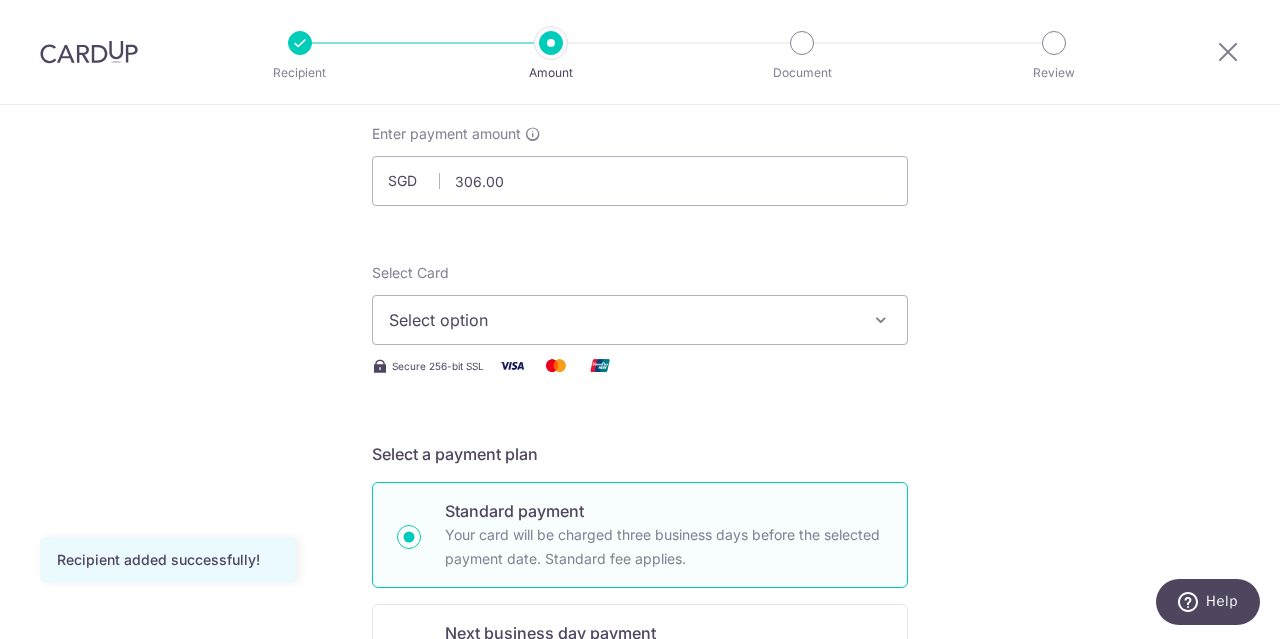 scroll, scrollTop: 200, scrollLeft: 0, axis: vertical 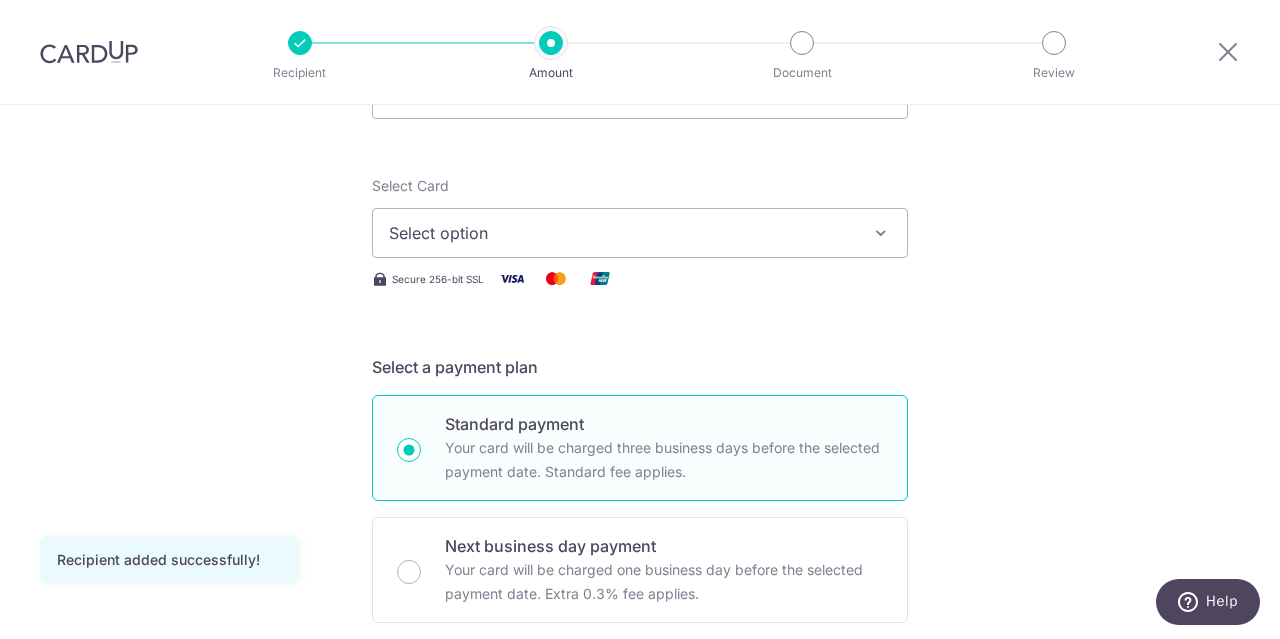 click on "Select option" at bounding box center (622, 233) 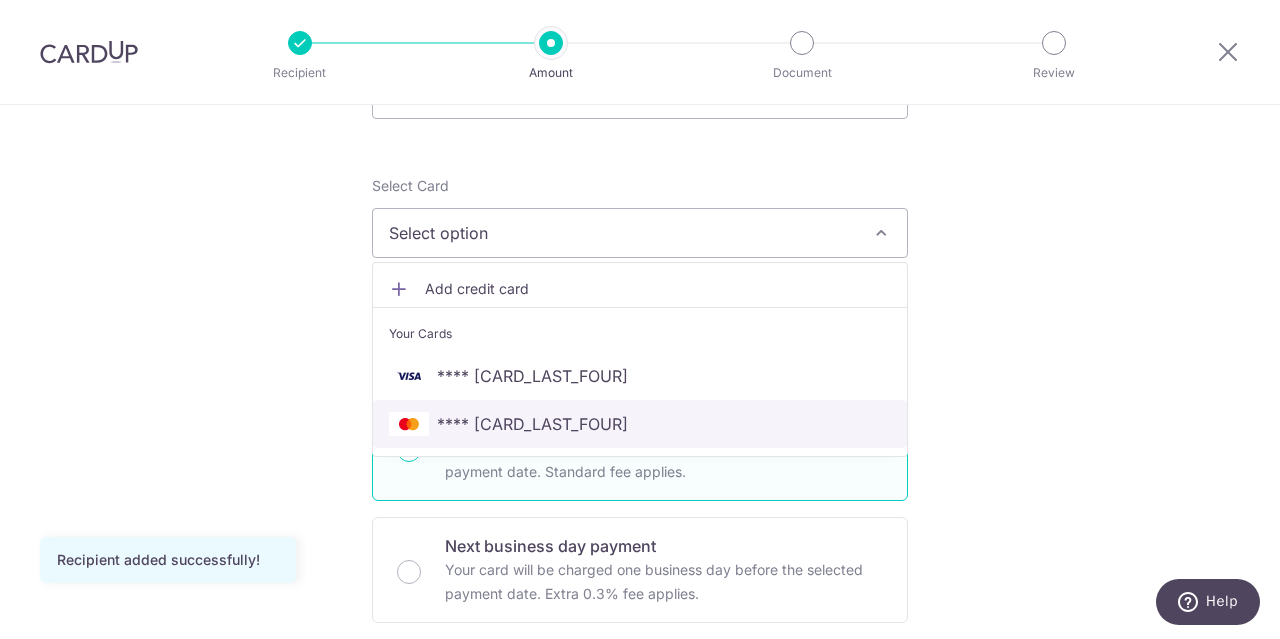 click on "**** [CARD_LAST_FOUR]" at bounding box center [532, 424] 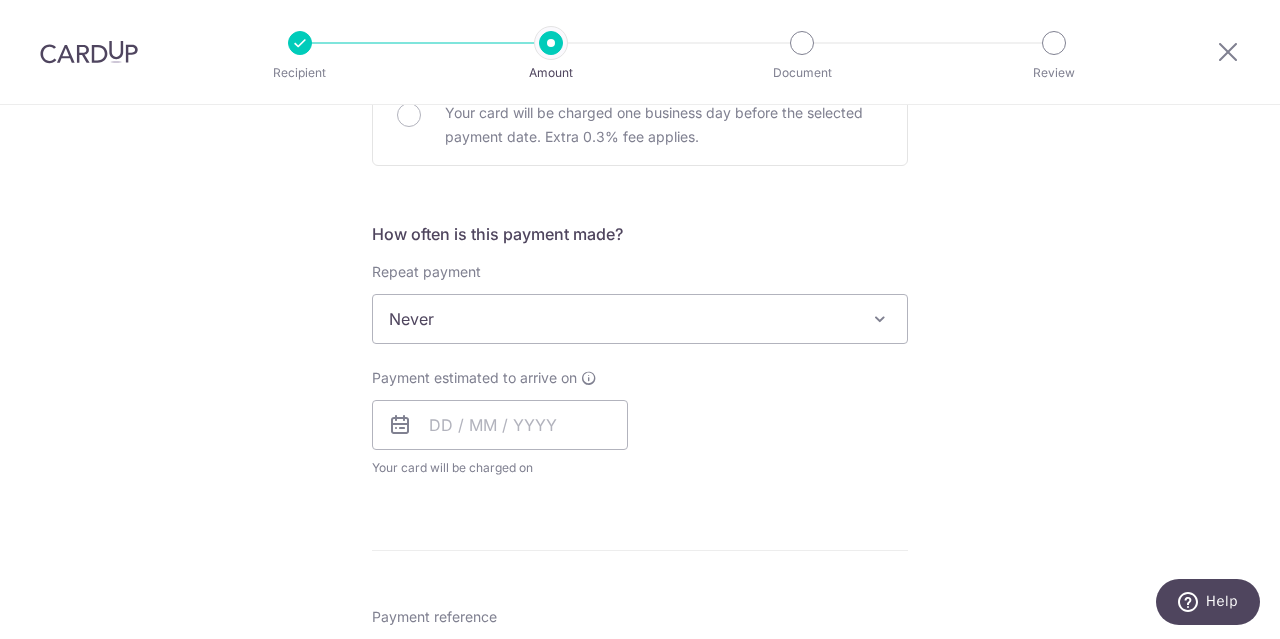 scroll, scrollTop: 700, scrollLeft: 0, axis: vertical 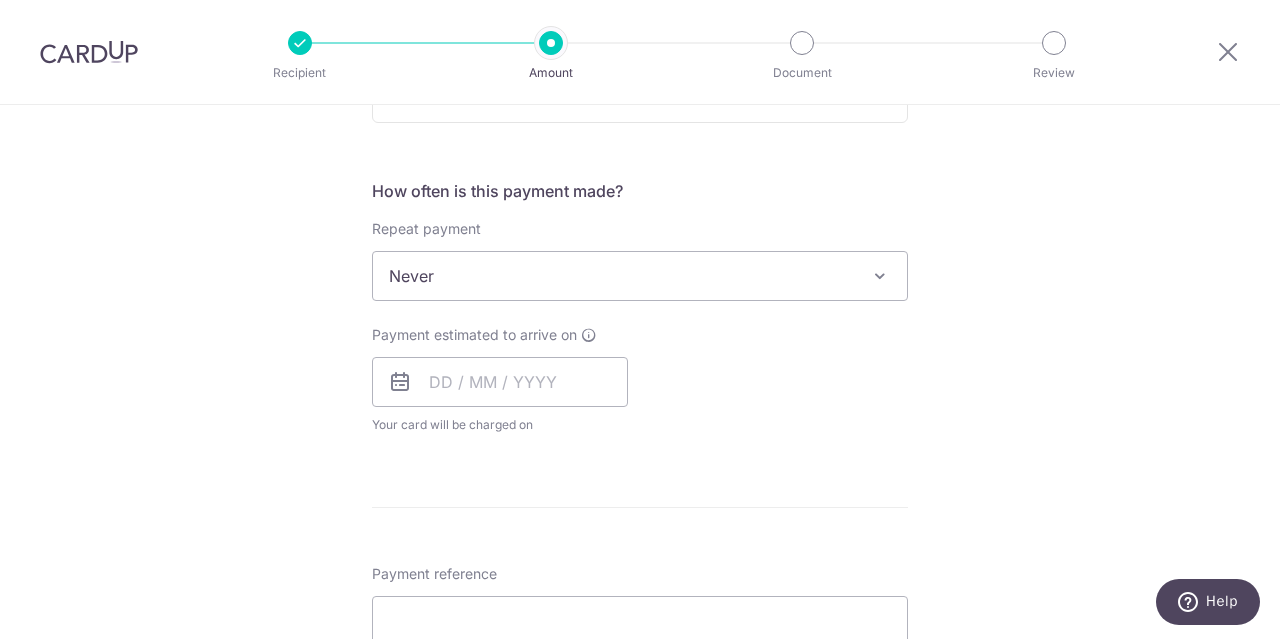 click on "Never" at bounding box center [640, 276] 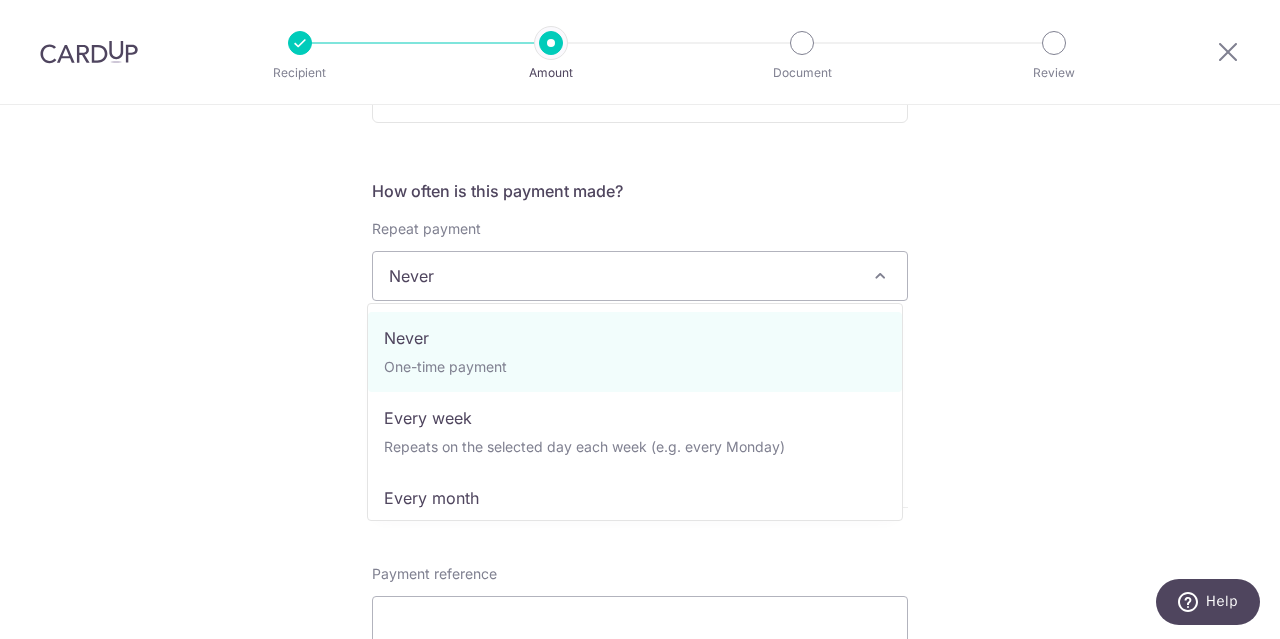 click on "Never" at bounding box center (640, 276) 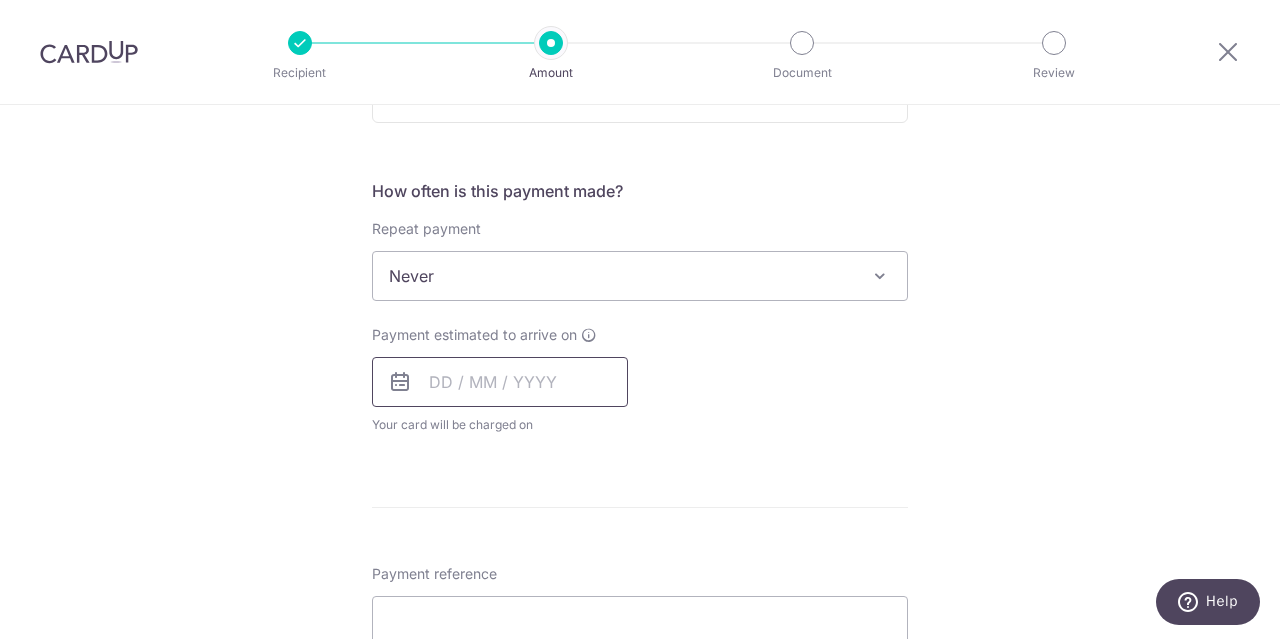 click at bounding box center [500, 382] 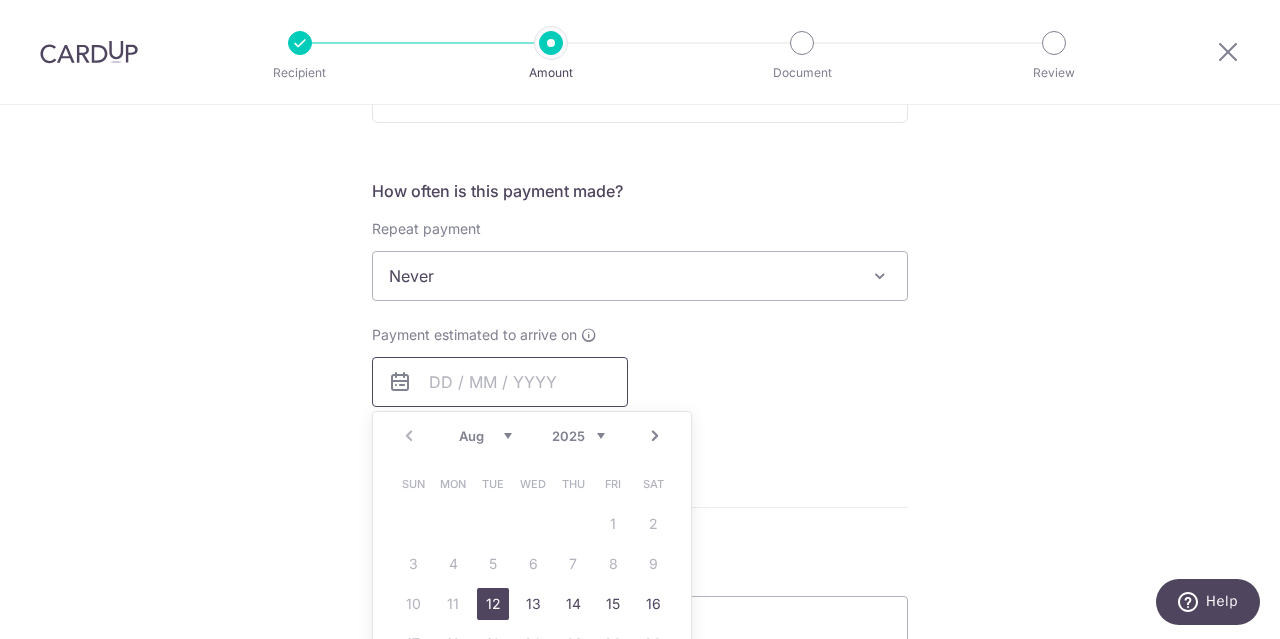 scroll, scrollTop: 800, scrollLeft: 0, axis: vertical 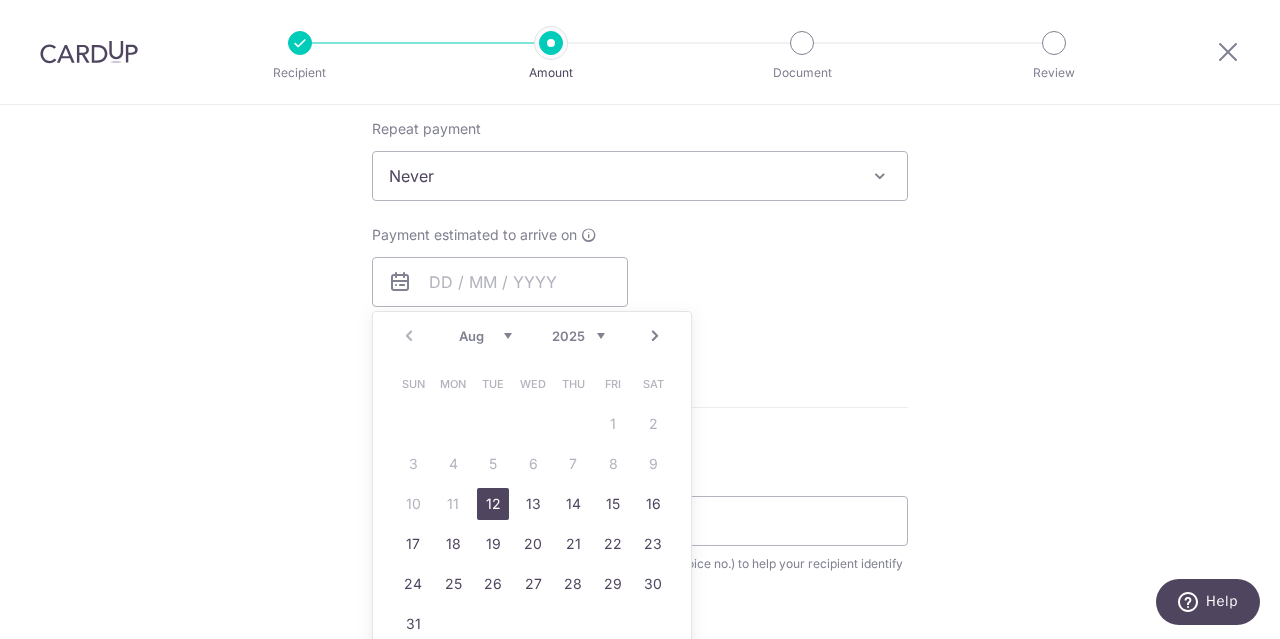 click on "12" at bounding box center (493, 504) 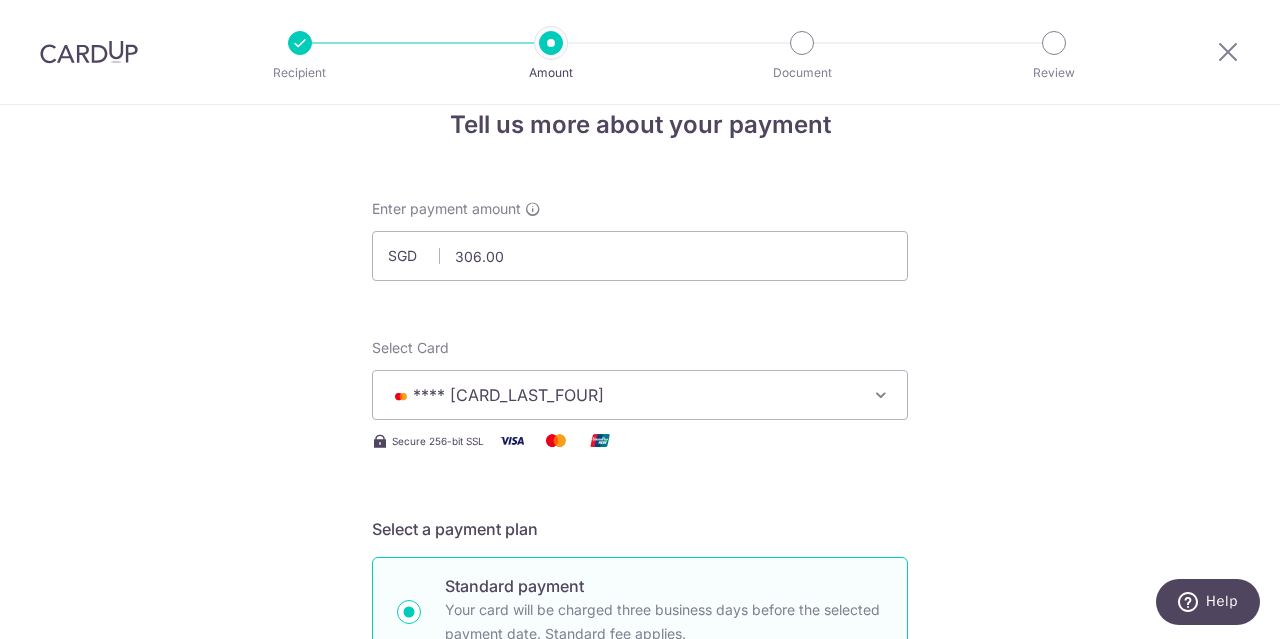 scroll, scrollTop: 0, scrollLeft: 0, axis: both 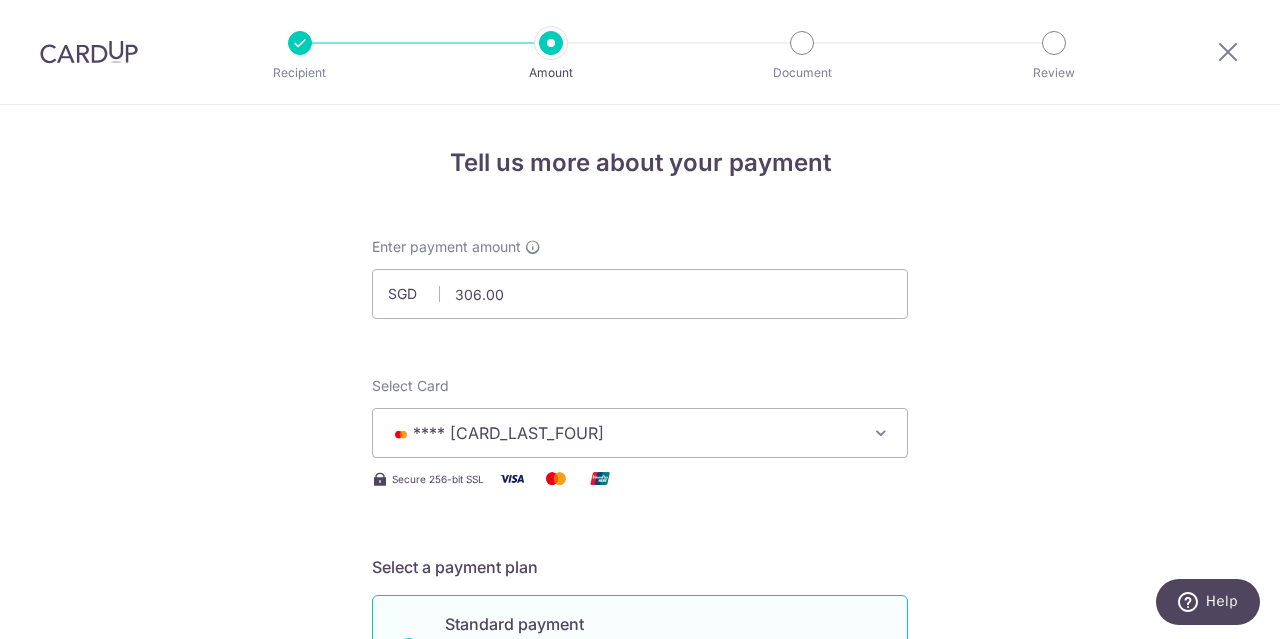 click on "**** 3305" at bounding box center (622, 433) 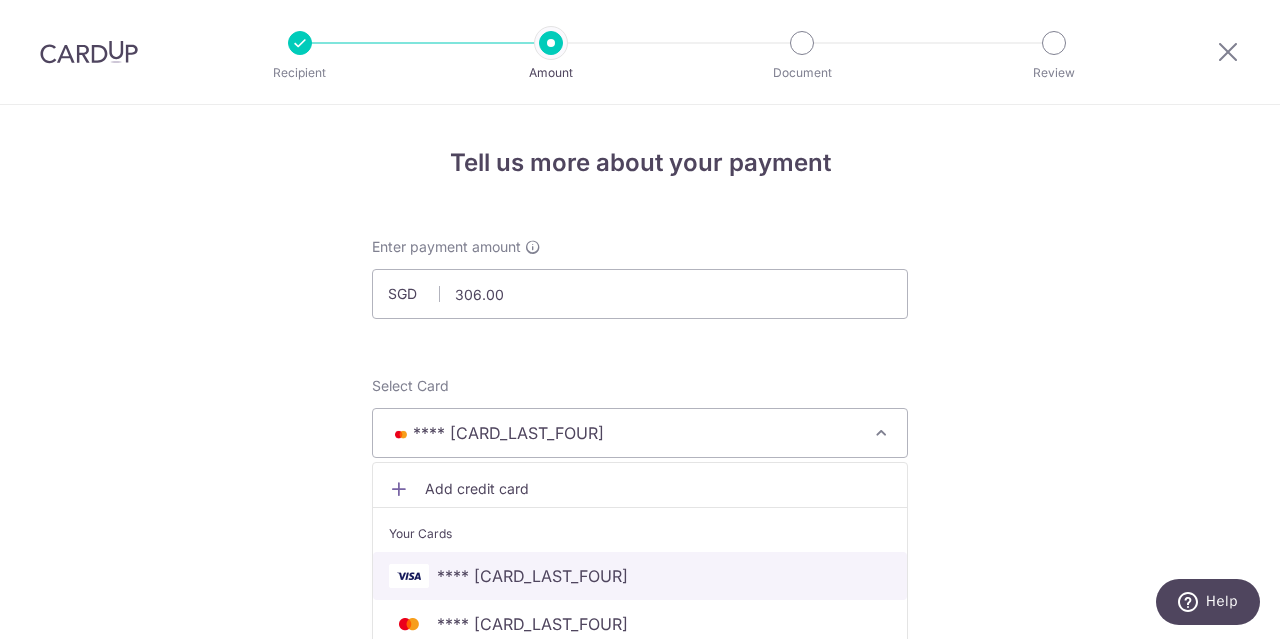click on "**** 3625" at bounding box center (640, 576) 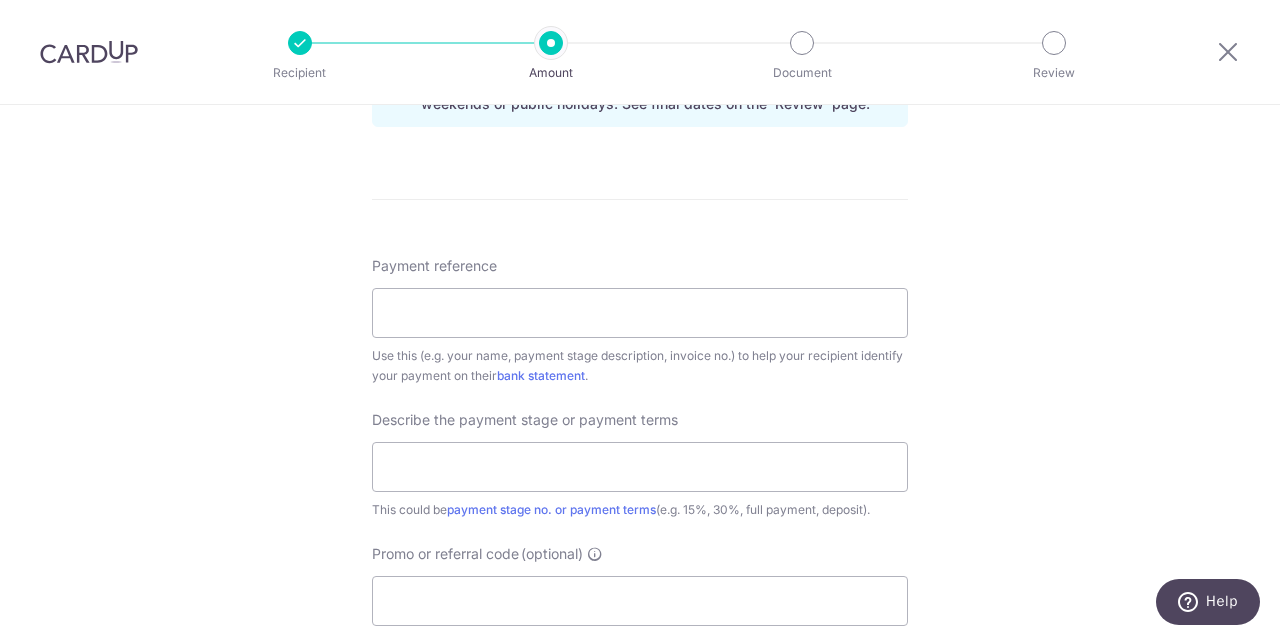 scroll, scrollTop: 1100, scrollLeft: 0, axis: vertical 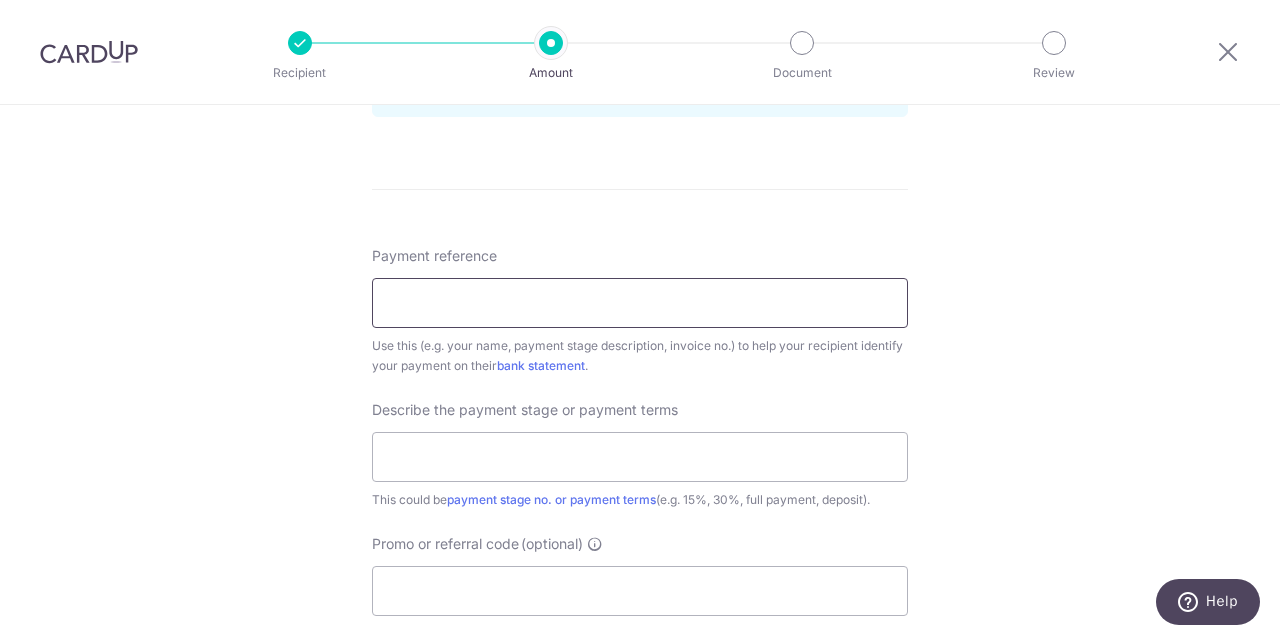 click on "Payment reference" at bounding box center [640, 303] 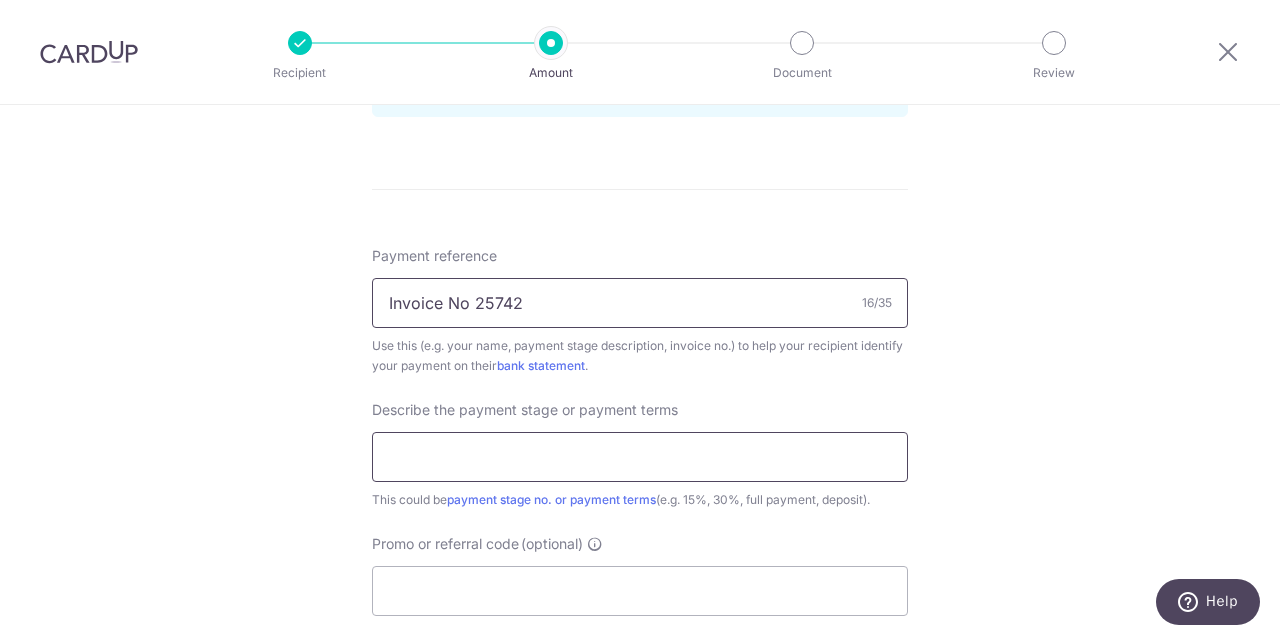 type on "Invoice No 25742" 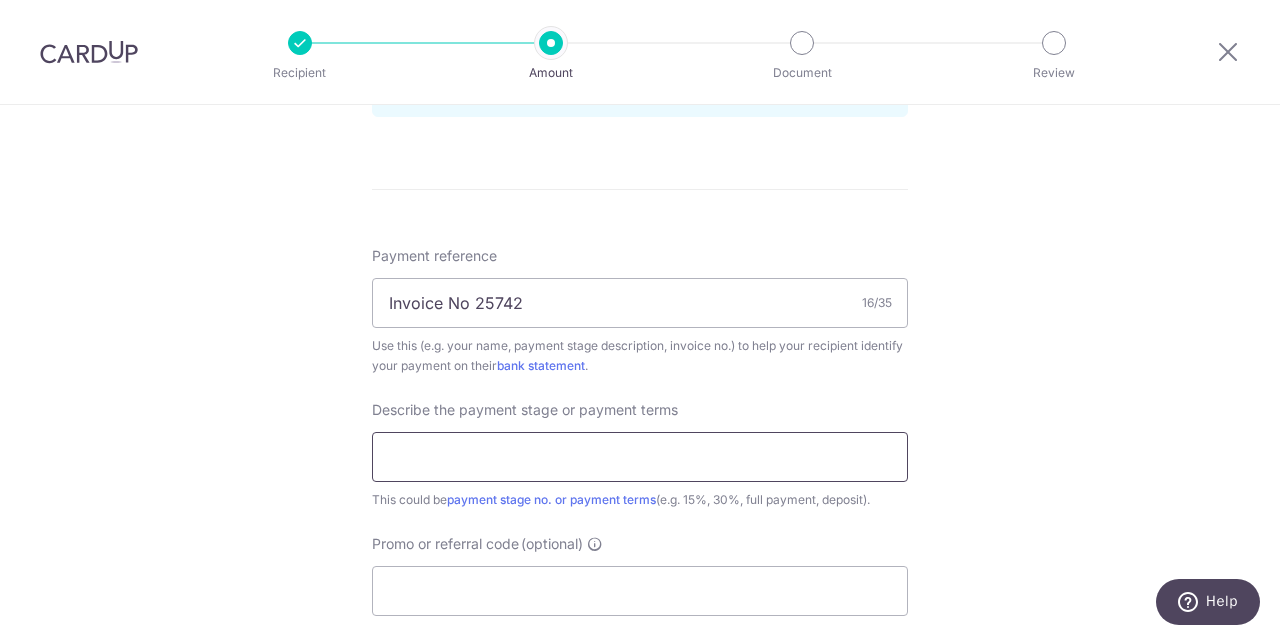 click at bounding box center (640, 457) 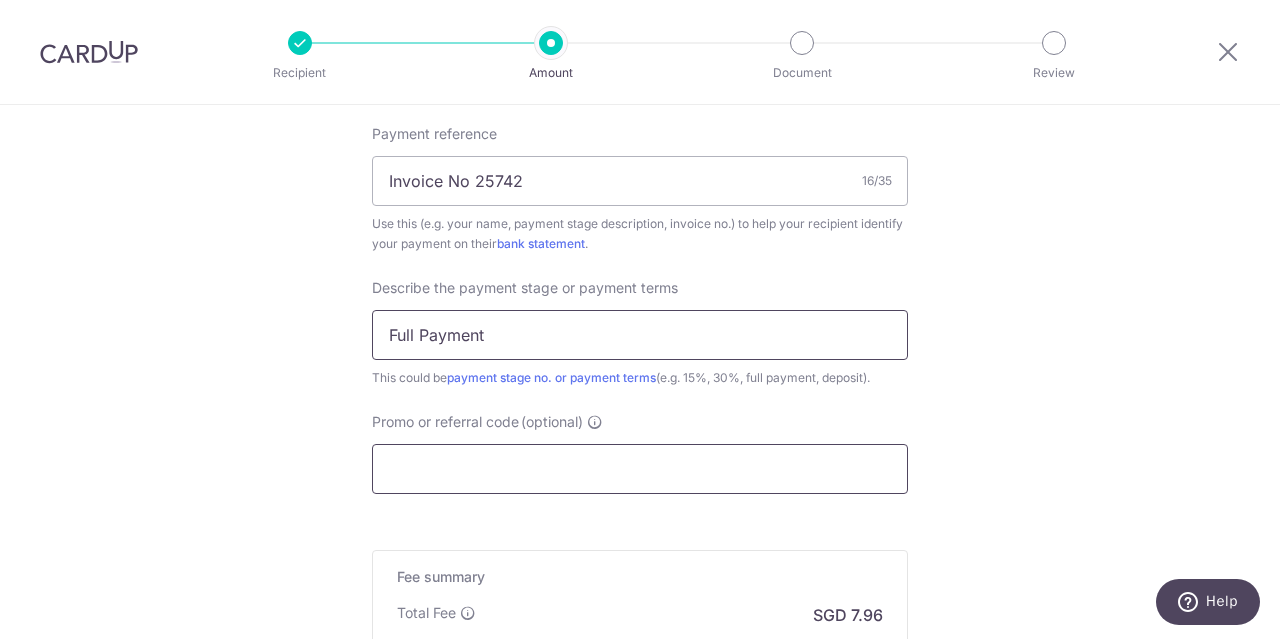 scroll, scrollTop: 1186, scrollLeft: 0, axis: vertical 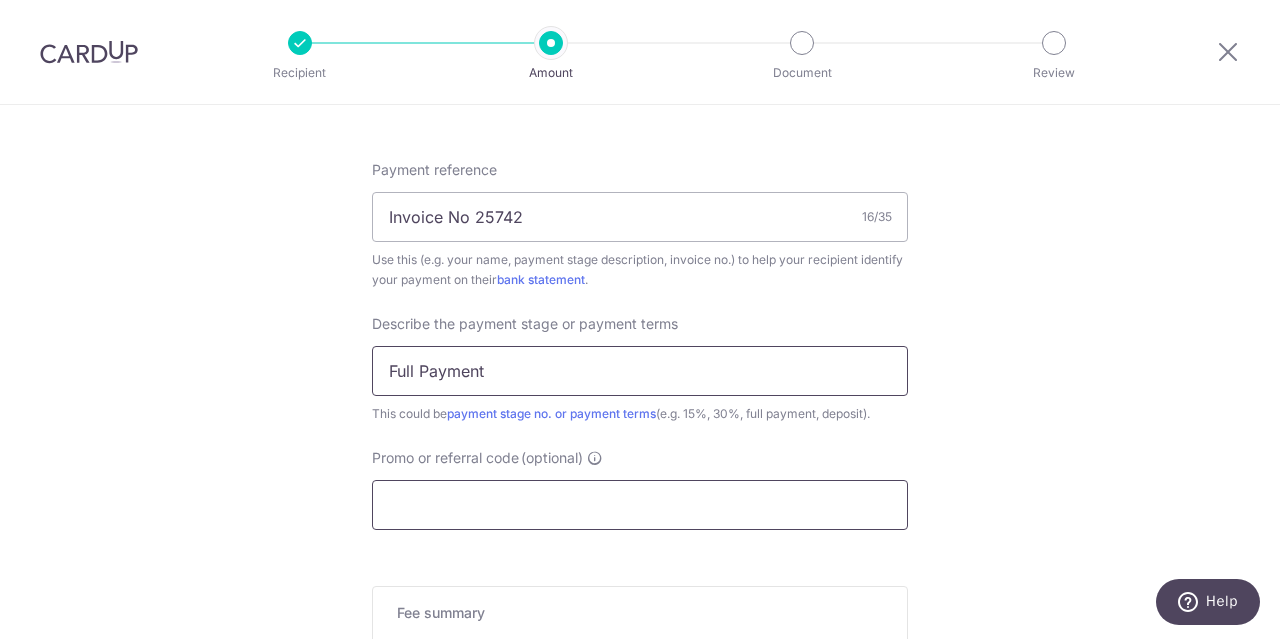 type on "Full Payment" 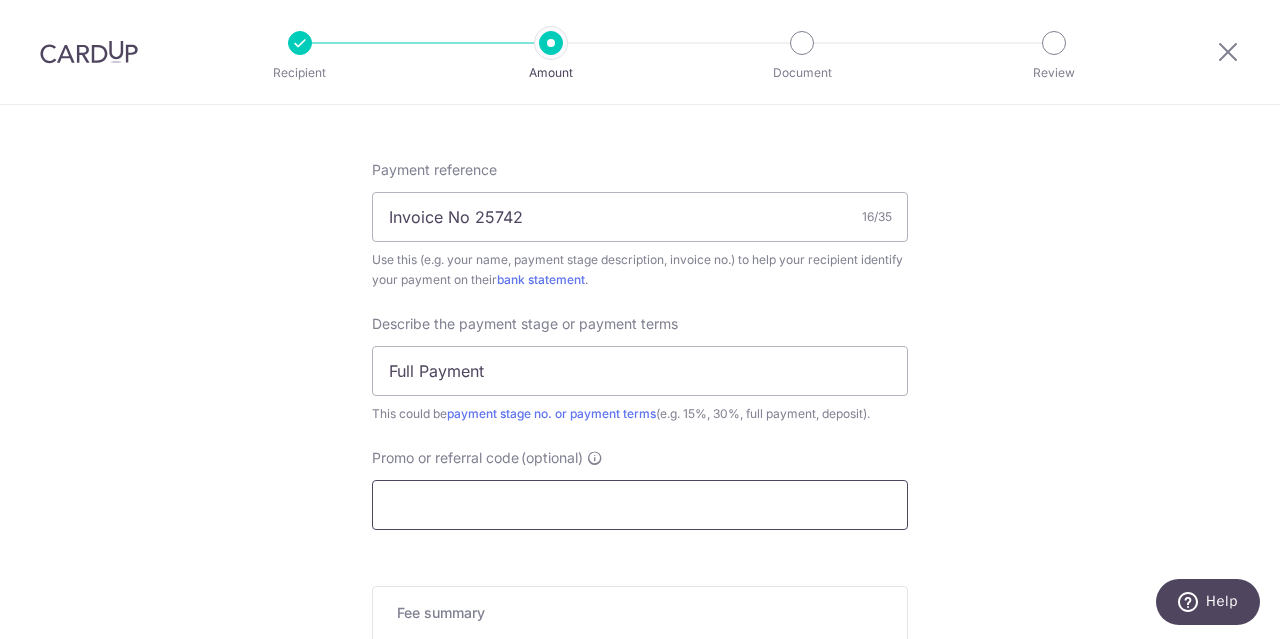 click on "Promo or referral code
(optional)" at bounding box center (640, 505) 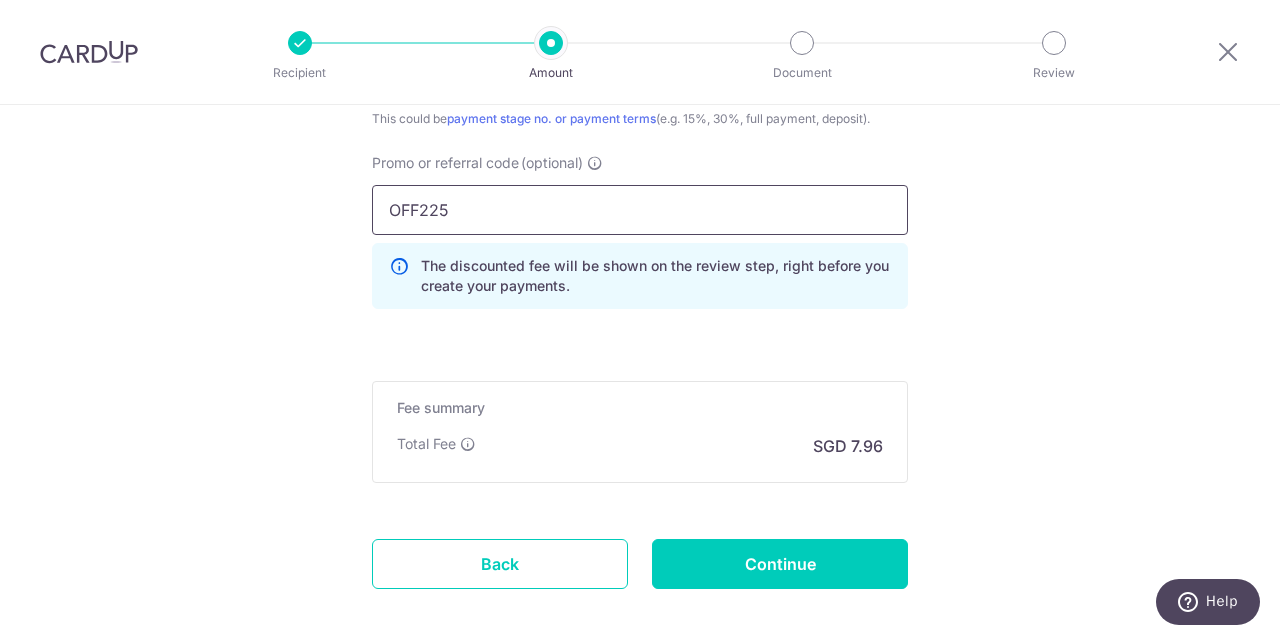 scroll, scrollTop: 1575, scrollLeft: 0, axis: vertical 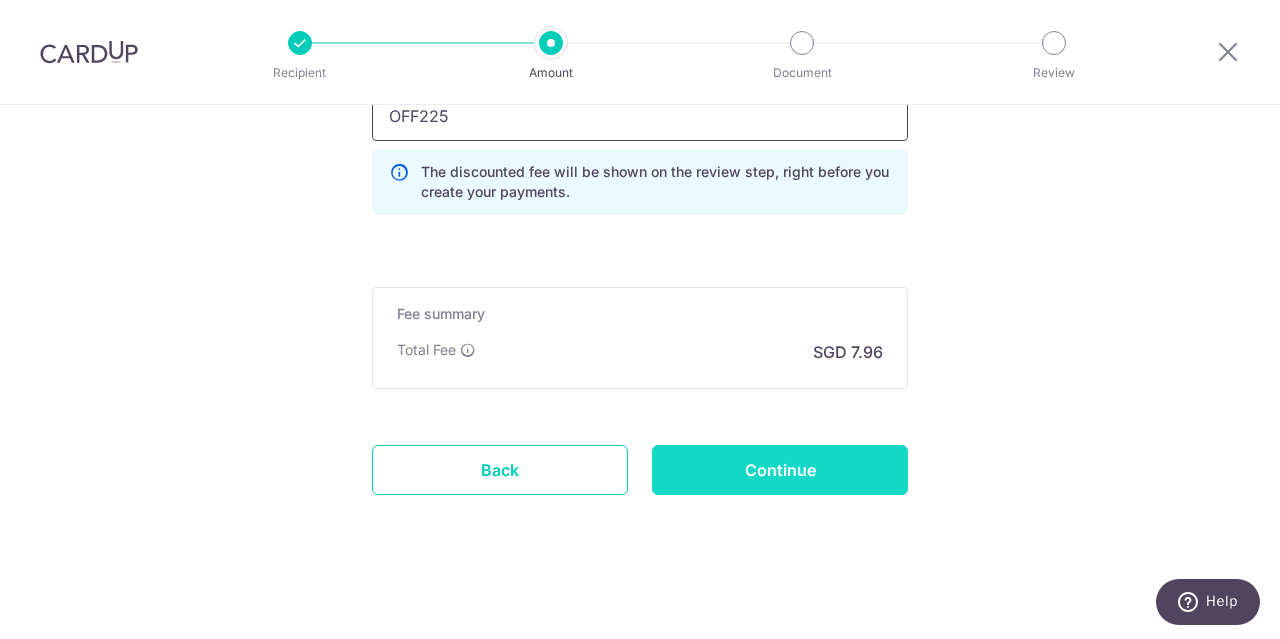 type on "OFF225" 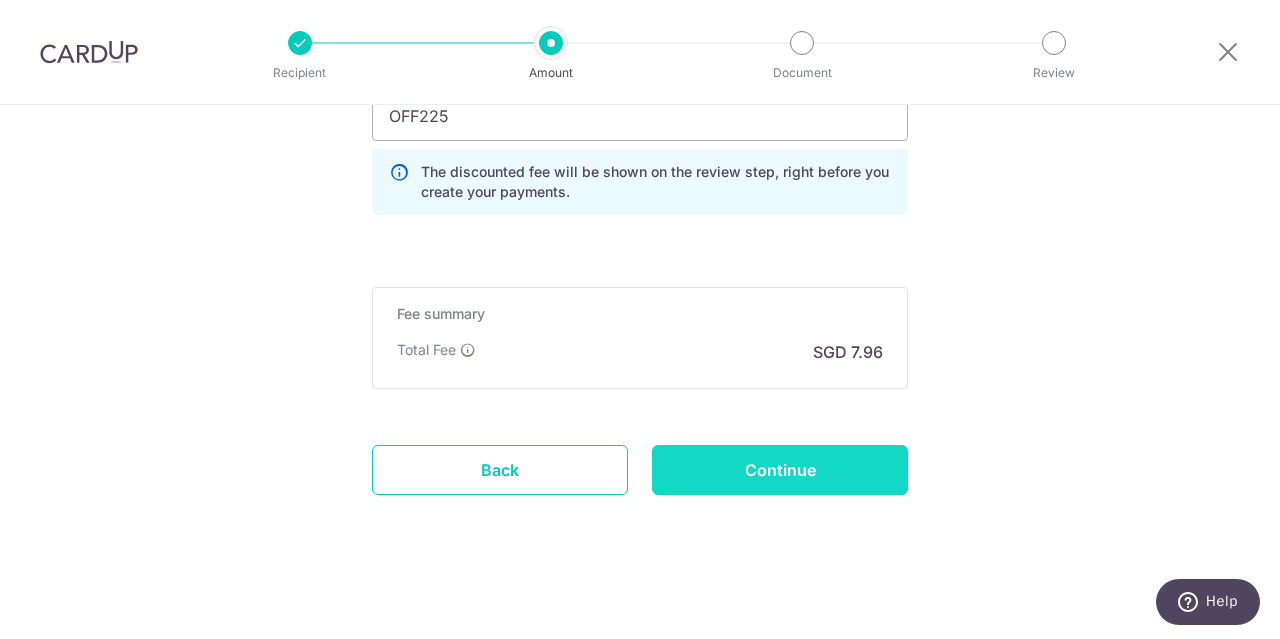 click on "Continue" at bounding box center (780, 470) 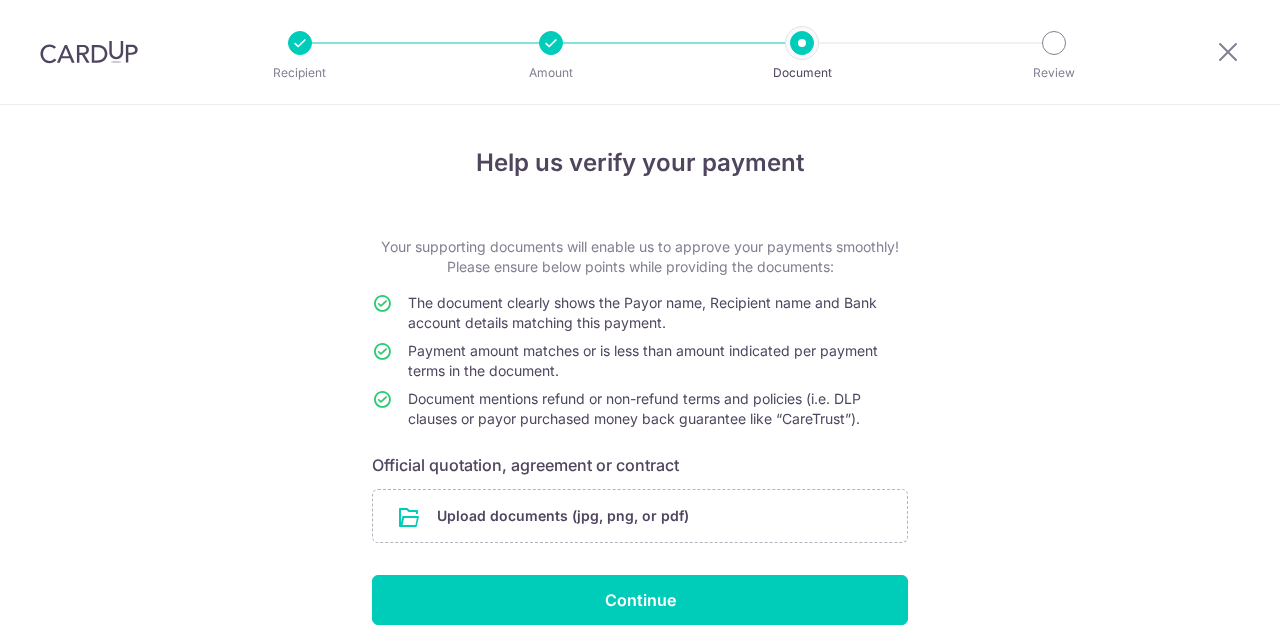 scroll, scrollTop: 0, scrollLeft: 0, axis: both 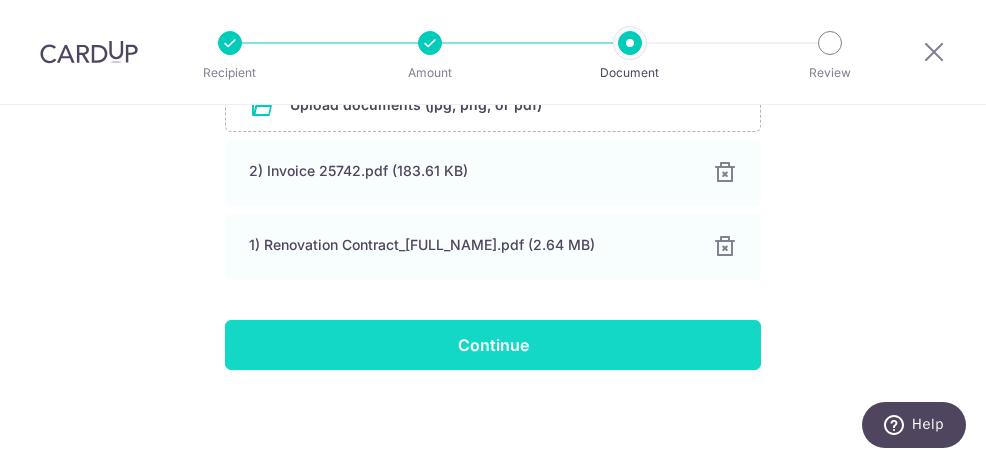click on "Continue" at bounding box center [493, 345] 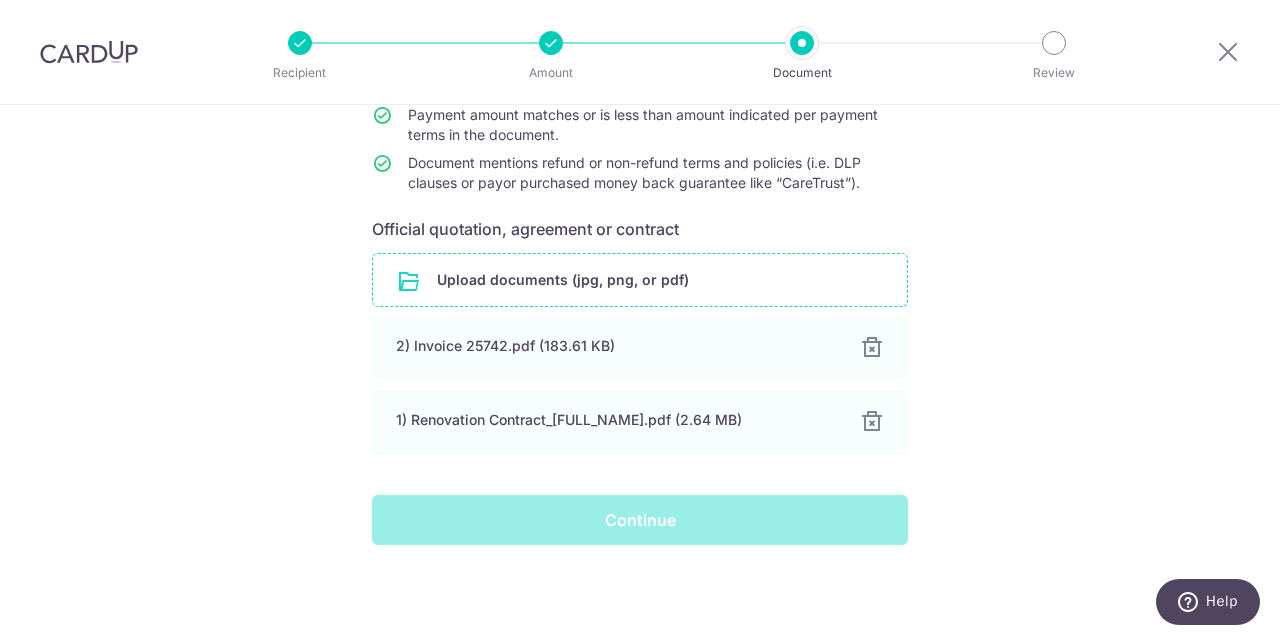 scroll, scrollTop: 234, scrollLeft: 0, axis: vertical 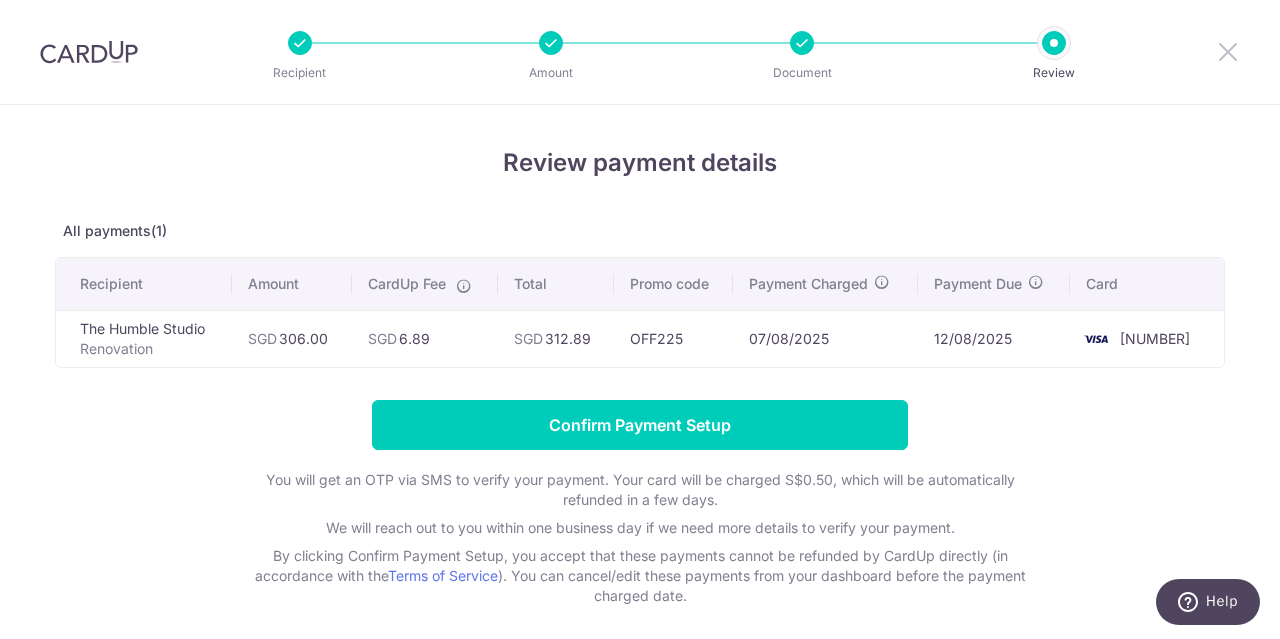click at bounding box center [1228, 51] 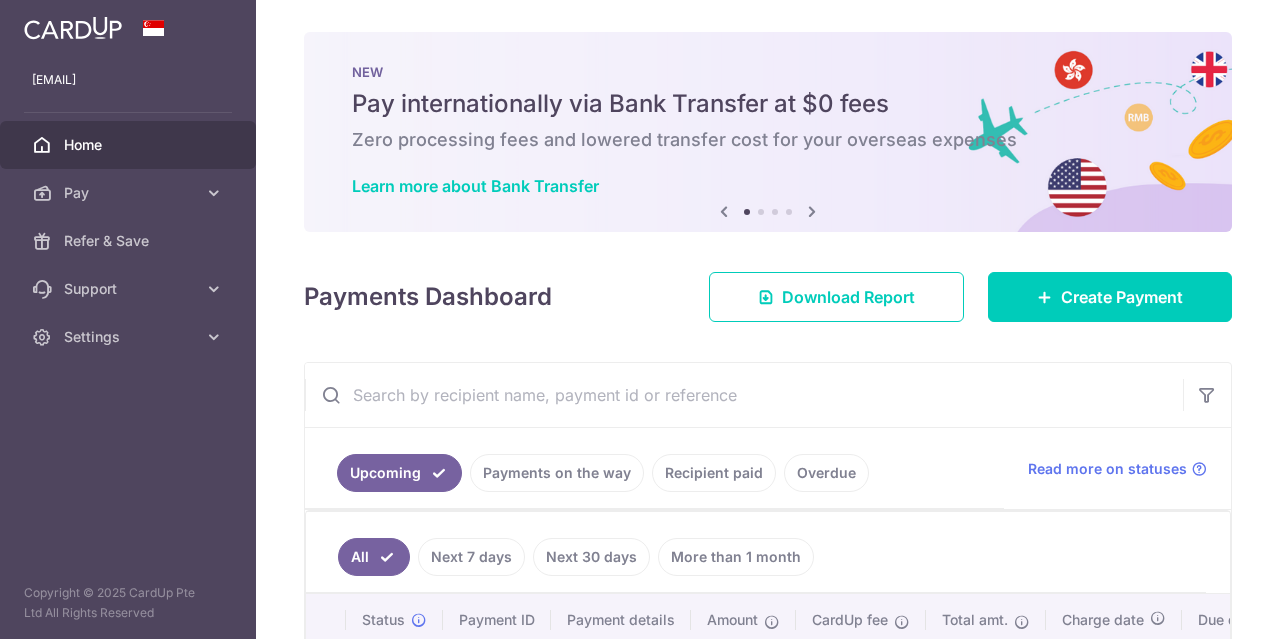 scroll, scrollTop: 0, scrollLeft: 0, axis: both 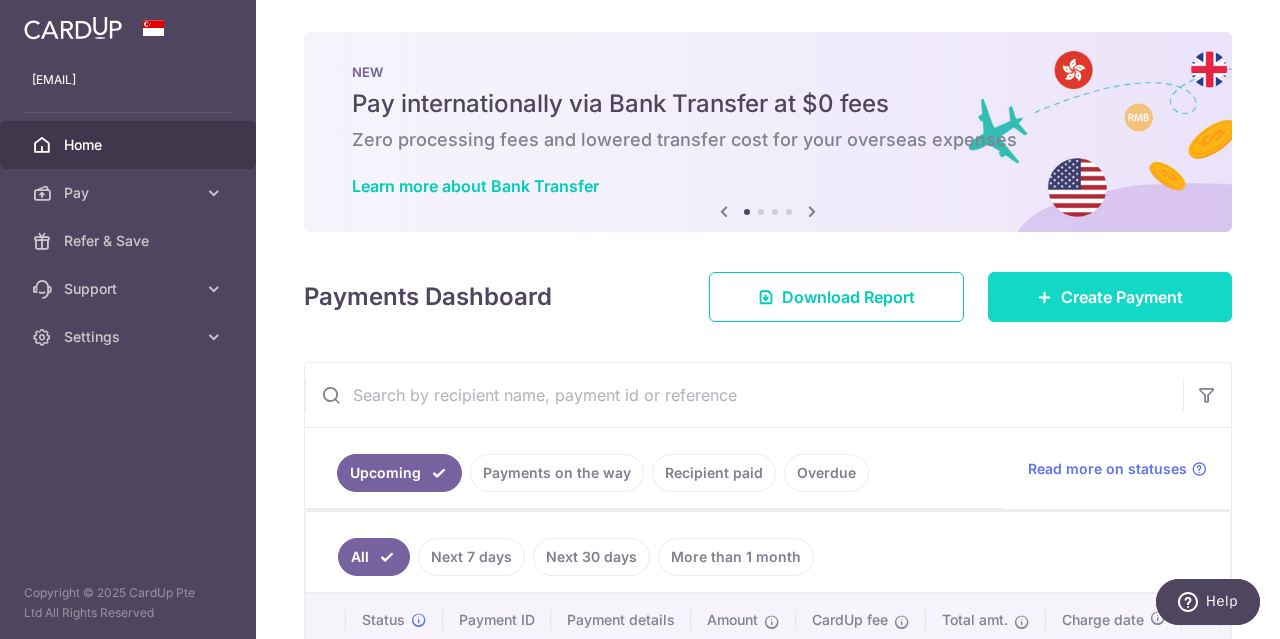 click on "Create Payment" at bounding box center (1122, 297) 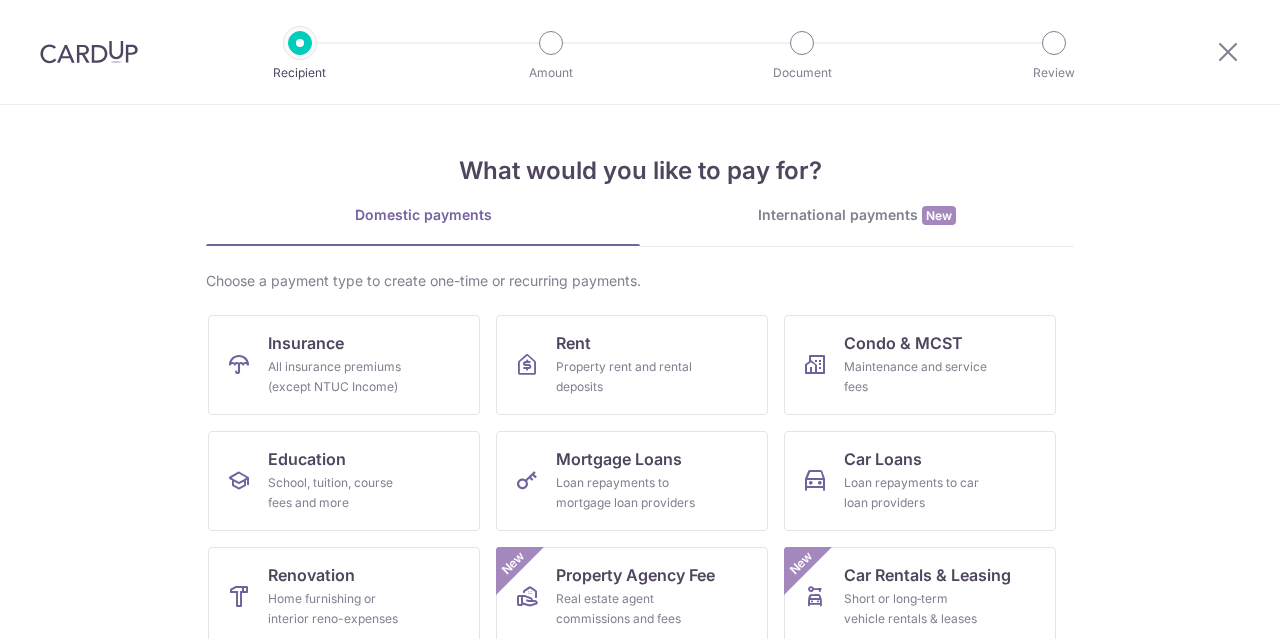scroll, scrollTop: 0, scrollLeft: 0, axis: both 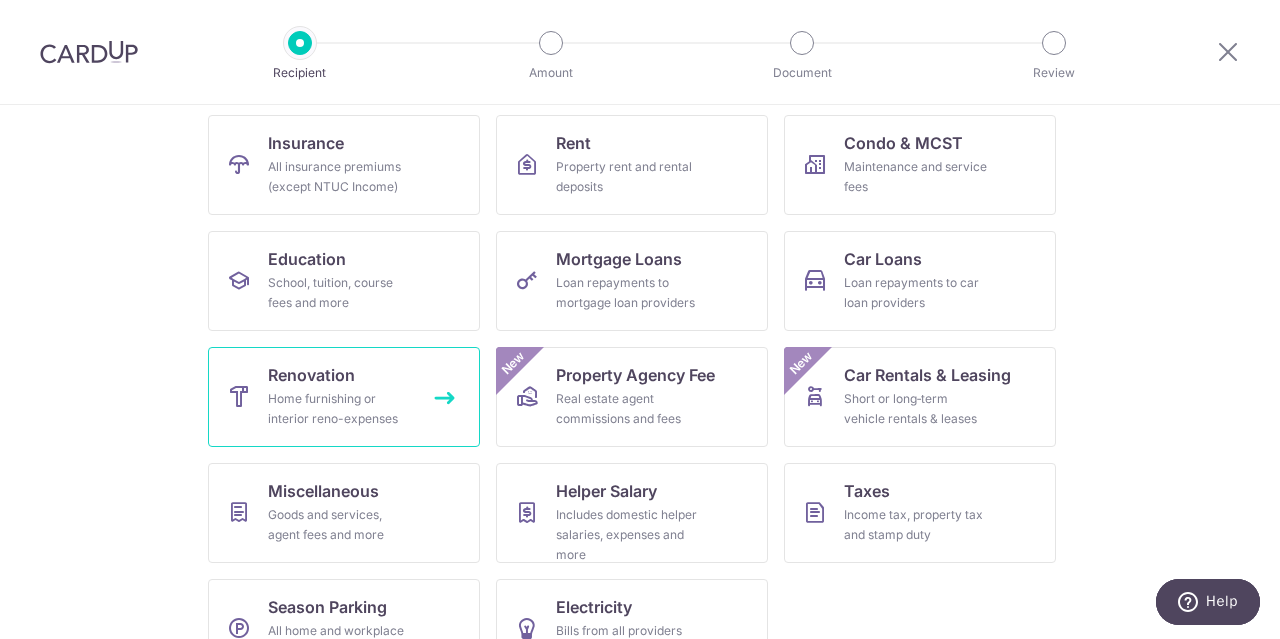 click on "Home furnishing or interior reno-expenses" at bounding box center (340, 409) 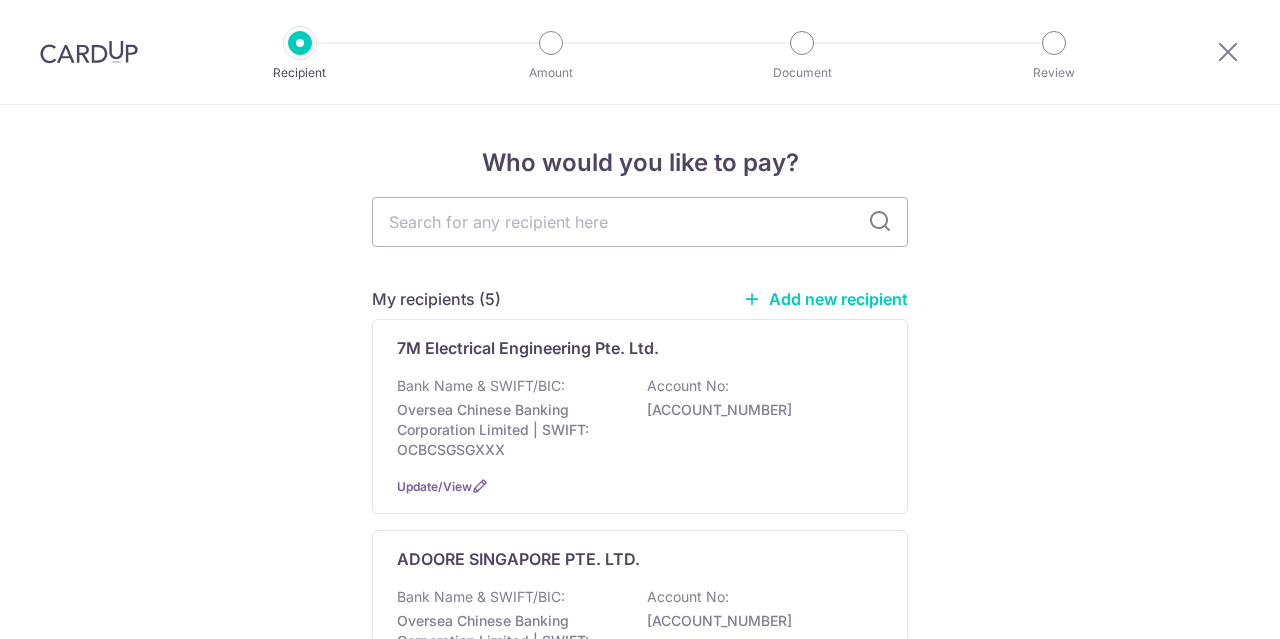 scroll, scrollTop: 0, scrollLeft: 0, axis: both 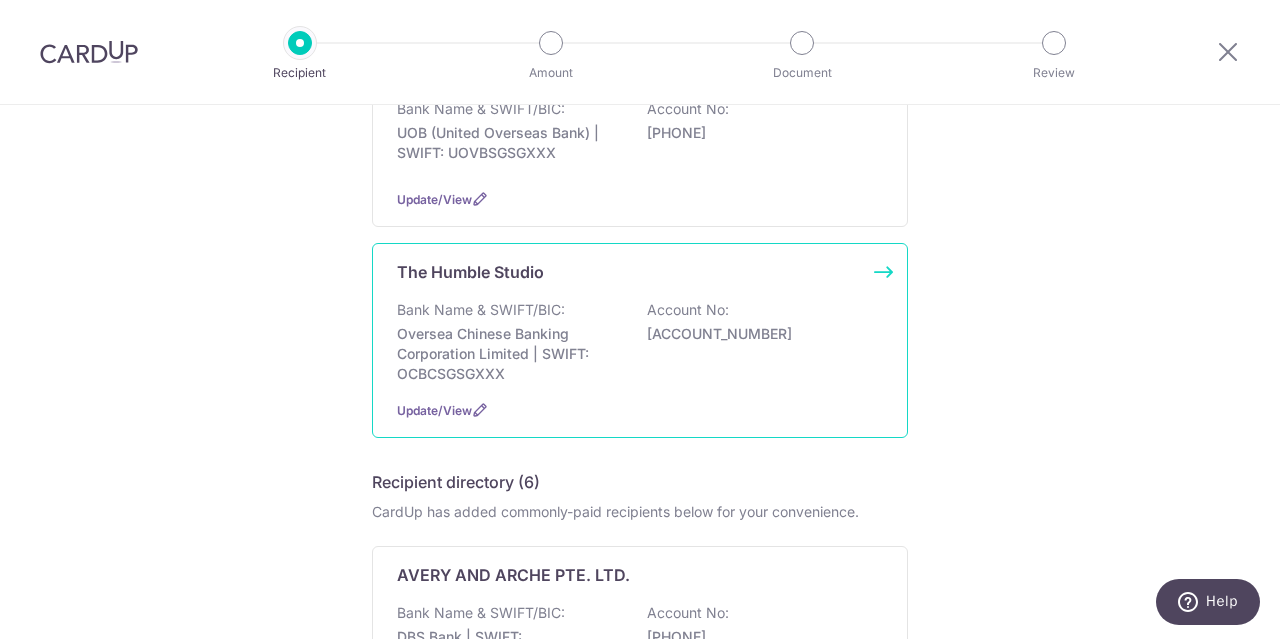 click on "Bank Name & SWIFT/BIC:
[BANK_NAME] | SWIFT: [SWIFT_CODE]
Account No:
[ACCOUNT_NUMBER]" at bounding box center [640, 342] 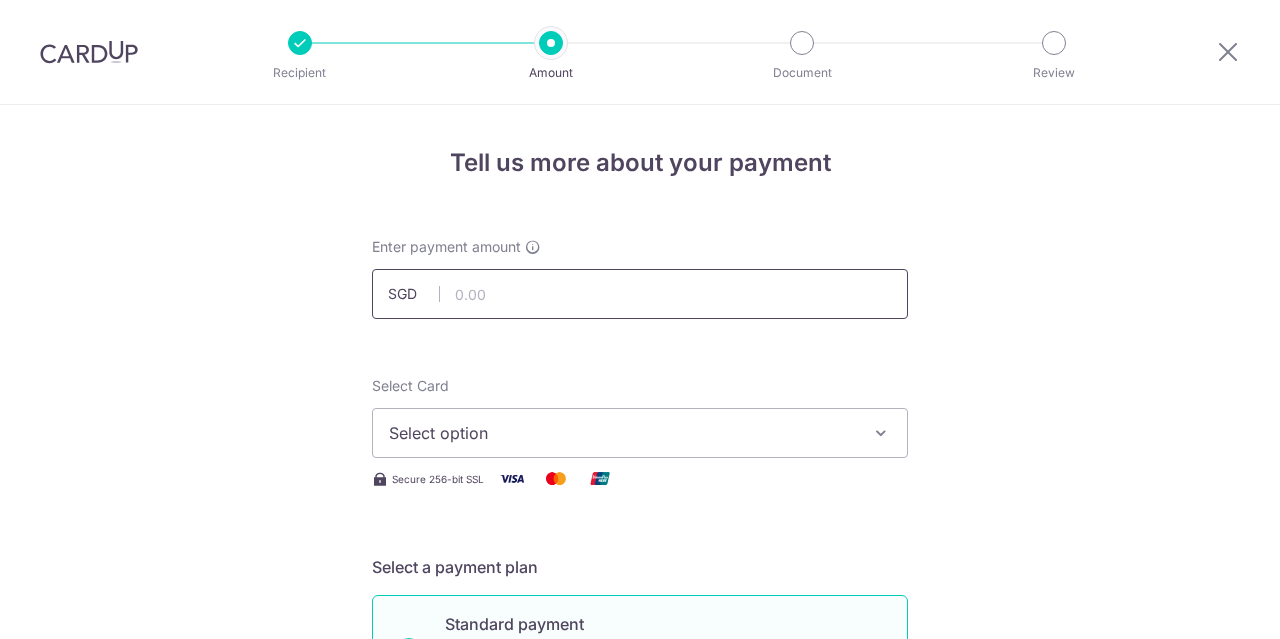 scroll, scrollTop: 0, scrollLeft: 0, axis: both 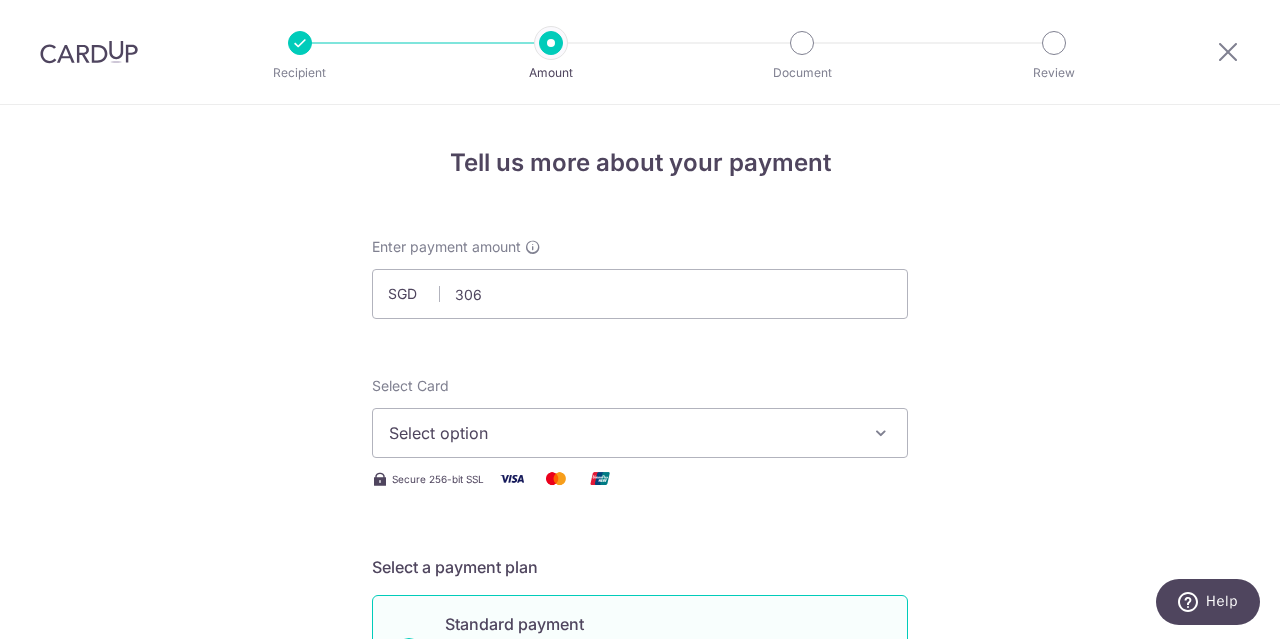 type on "306.00" 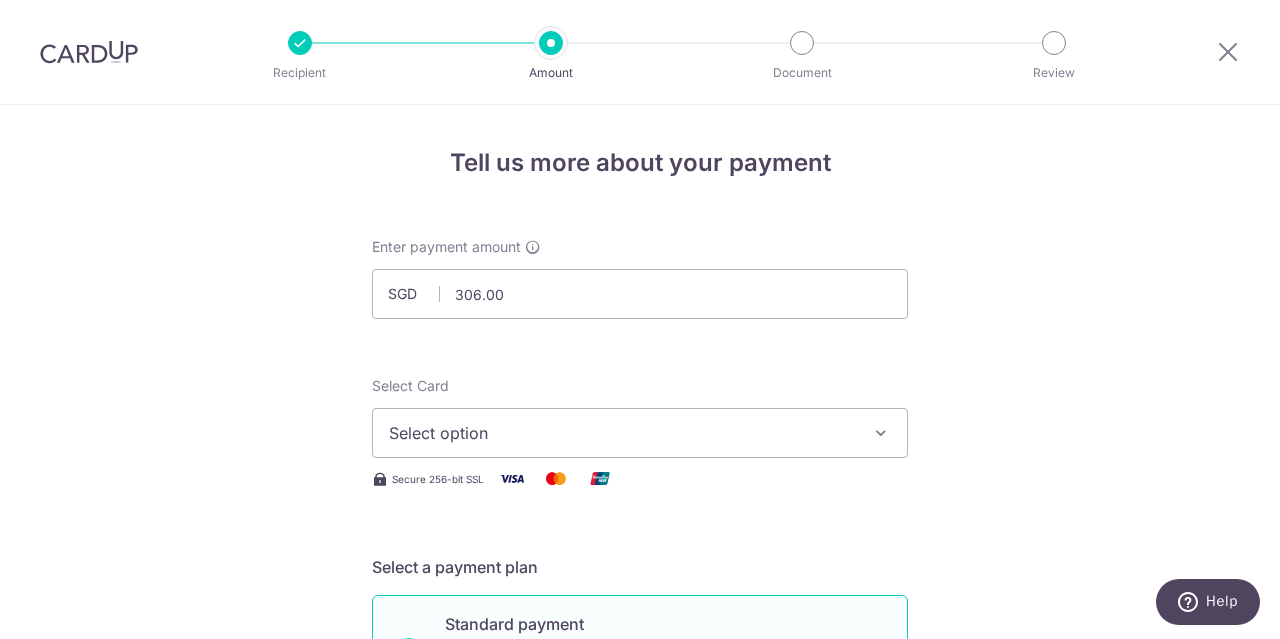 click on "Tell us more about your payment
Enter payment amount
SGD
306.00
306.00
Select Card
Select option
Add credit card
Your Cards
**** [PHONE]
**** [PHONE]
Secure 256-bit SSL
Text
New card details
Card
Secure 256-bit SSL" at bounding box center [640, 1076] 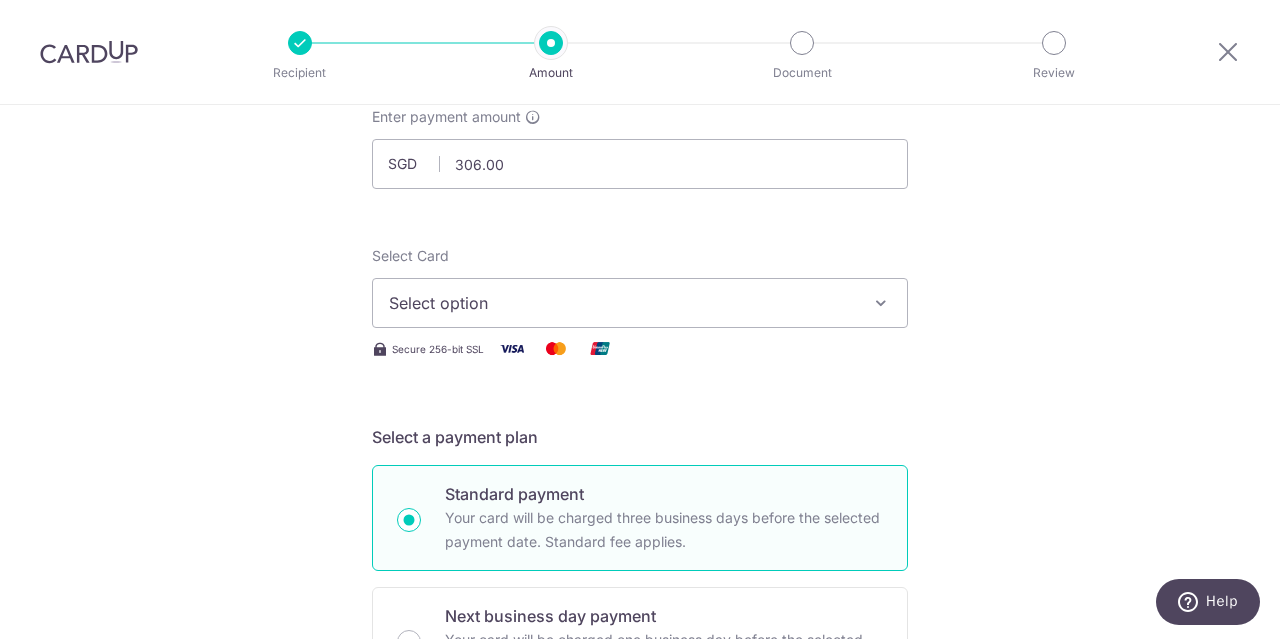 scroll, scrollTop: 200, scrollLeft: 0, axis: vertical 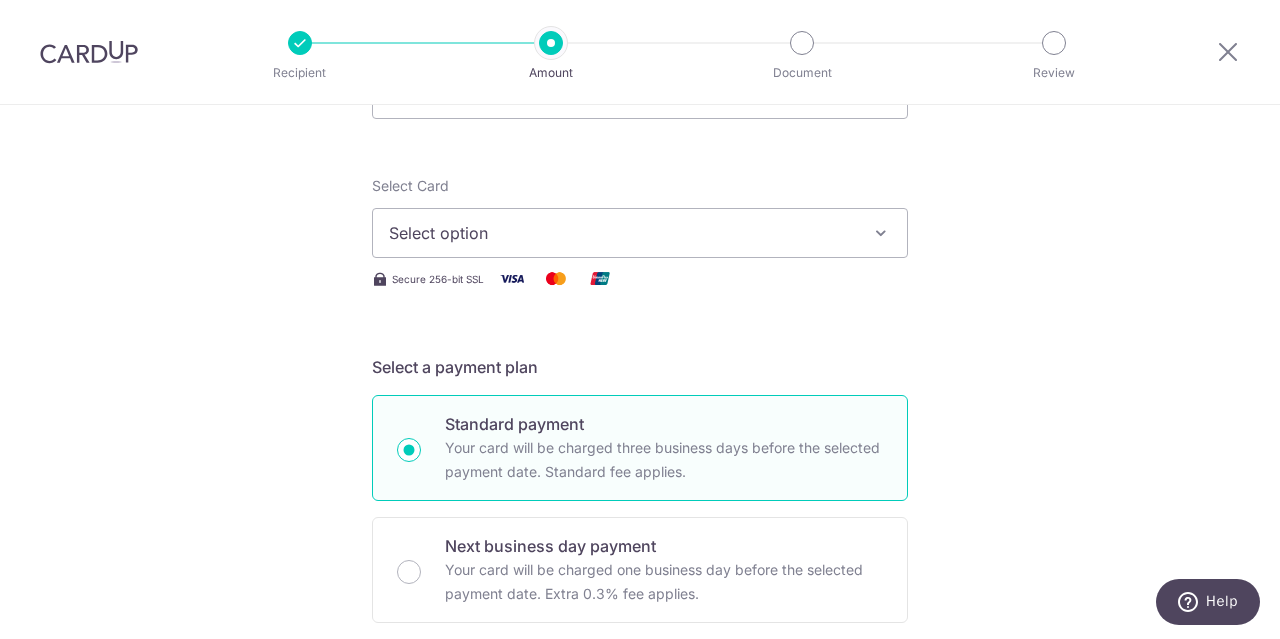 click on "Select option" at bounding box center [640, 233] 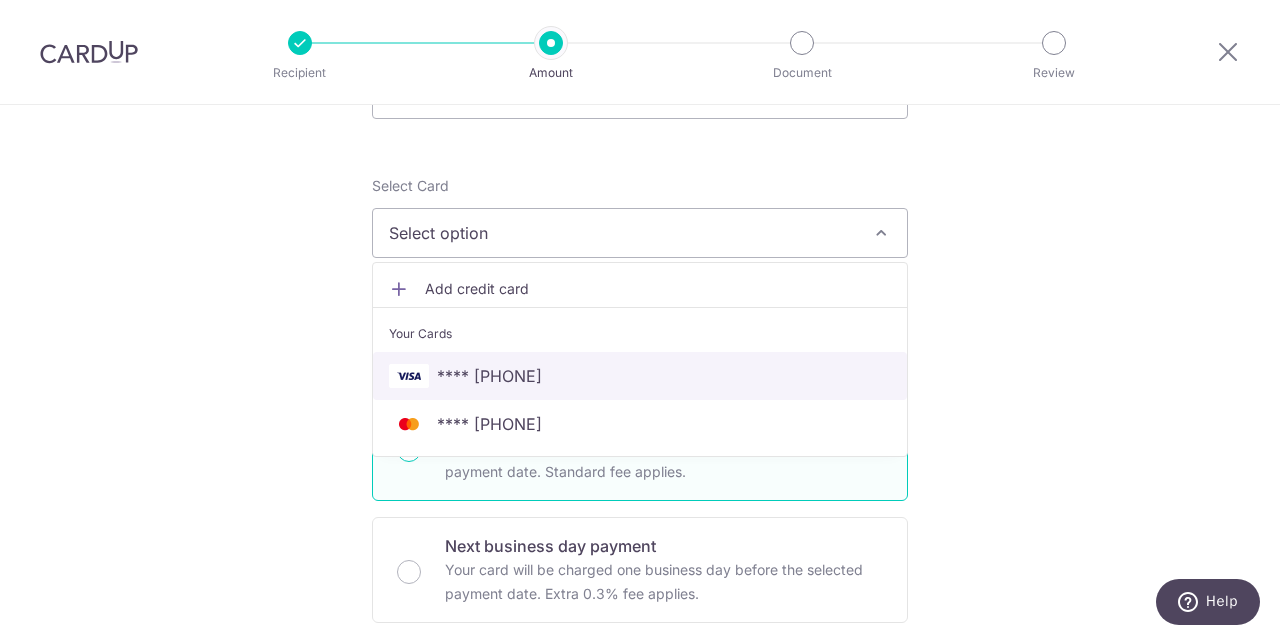 click on "**** [CREDIT_CARD_LAST_4]" at bounding box center [489, 376] 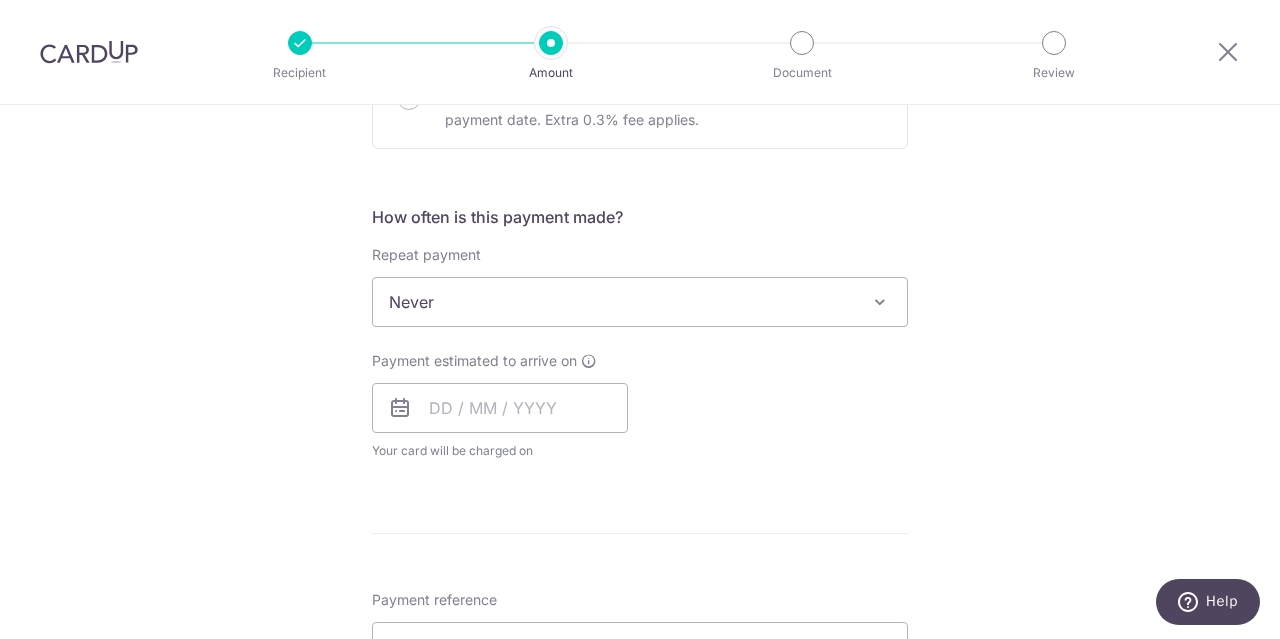 scroll, scrollTop: 800, scrollLeft: 0, axis: vertical 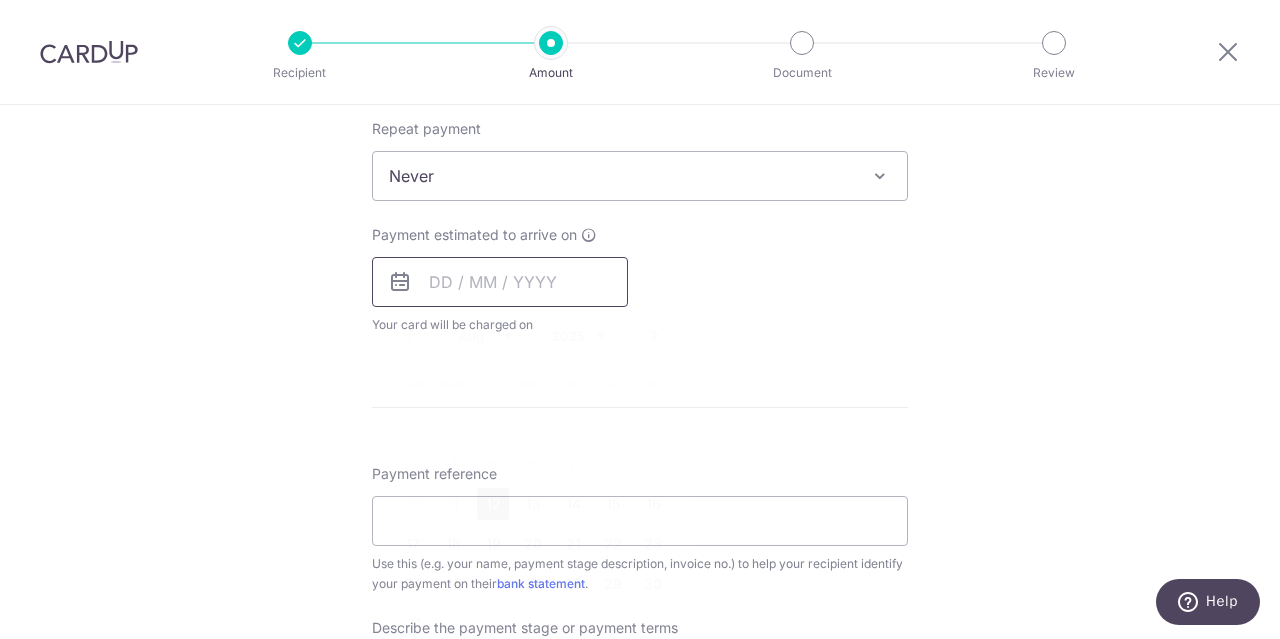 click at bounding box center (500, 282) 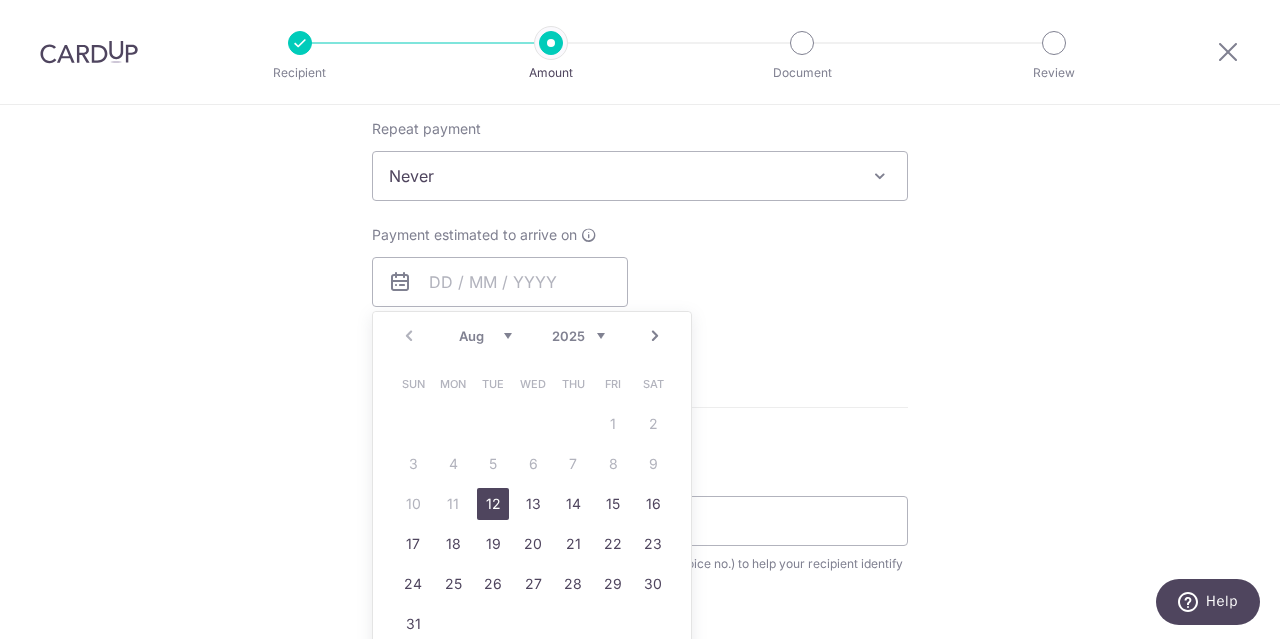 click on "12" at bounding box center (493, 504) 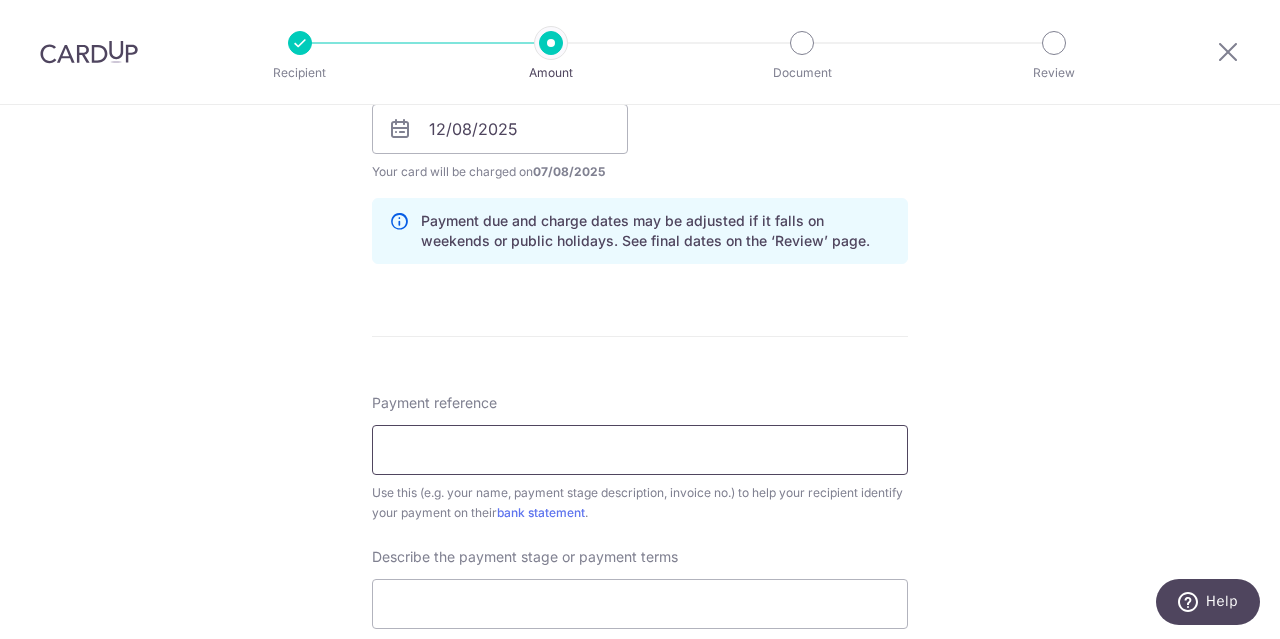 scroll, scrollTop: 1000, scrollLeft: 0, axis: vertical 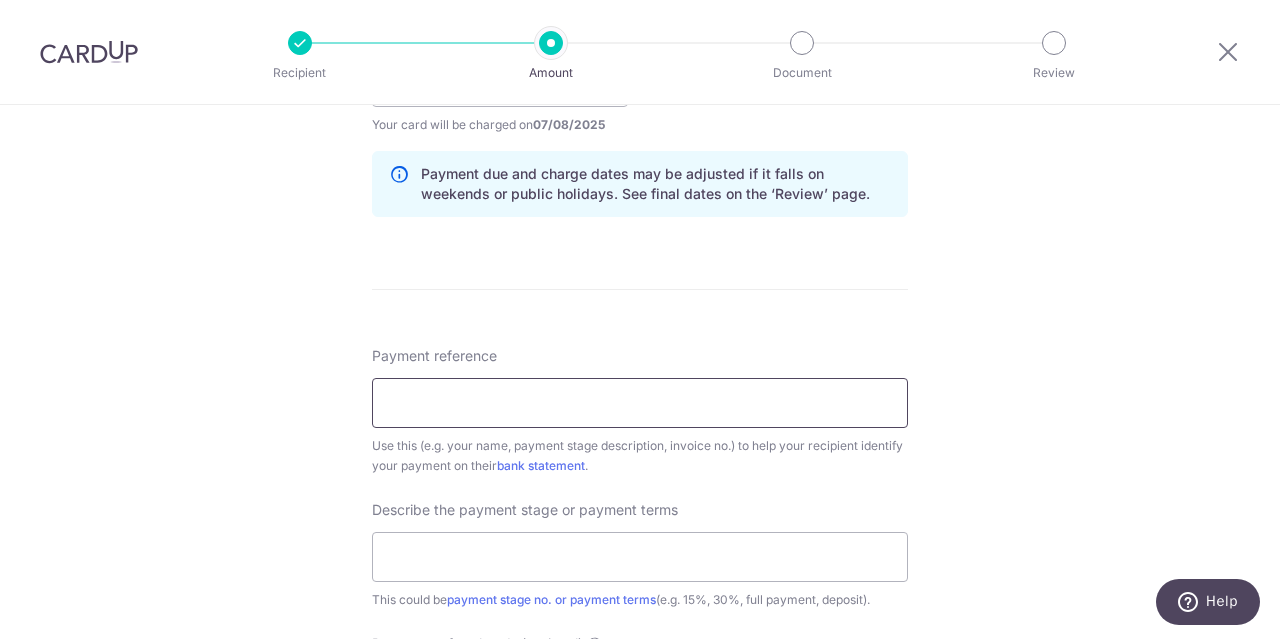 click on "Payment reference" at bounding box center (640, 403) 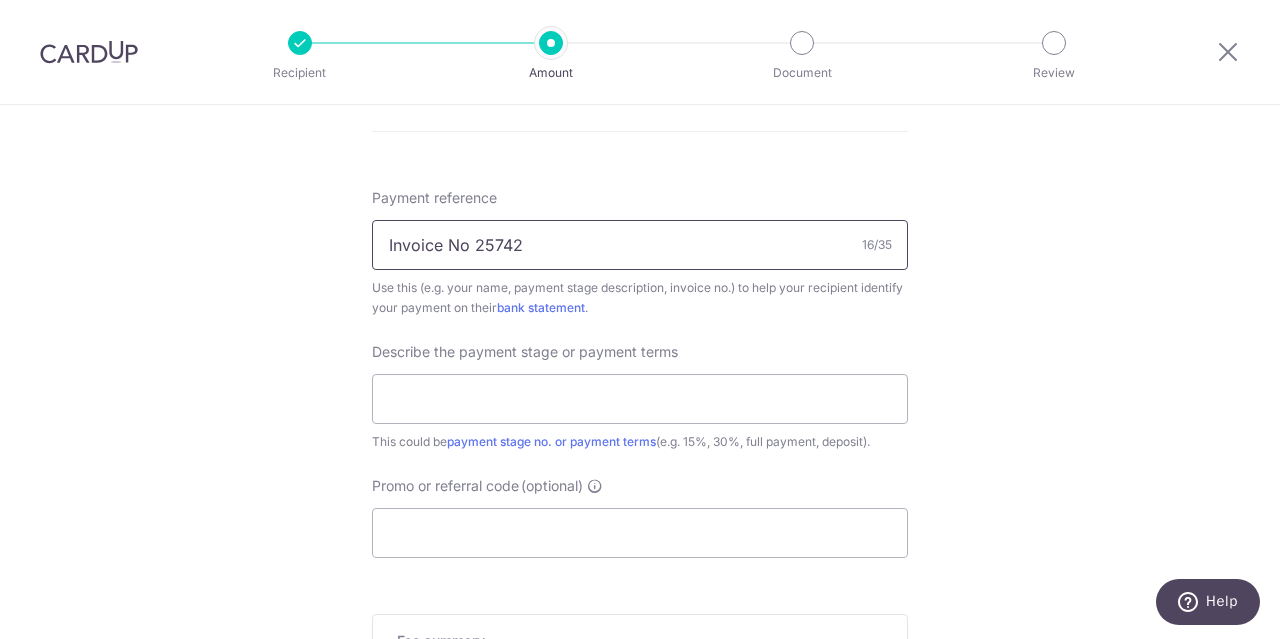 scroll, scrollTop: 1300, scrollLeft: 0, axis: vertical 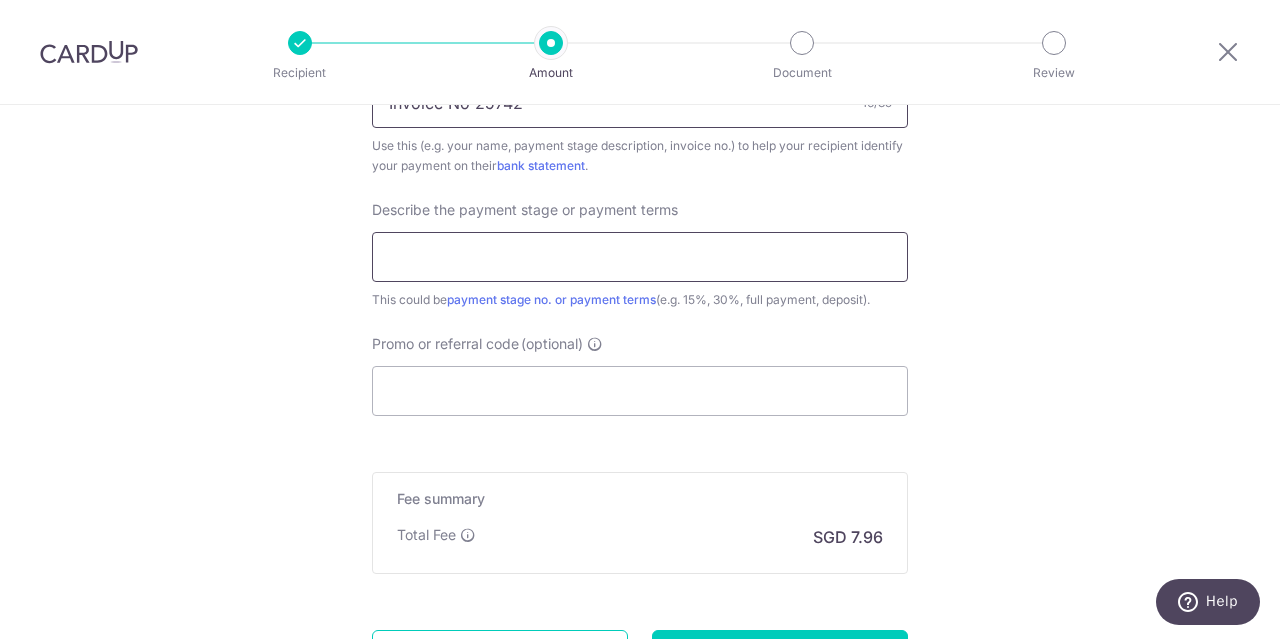 type on "Invoice No 25742" 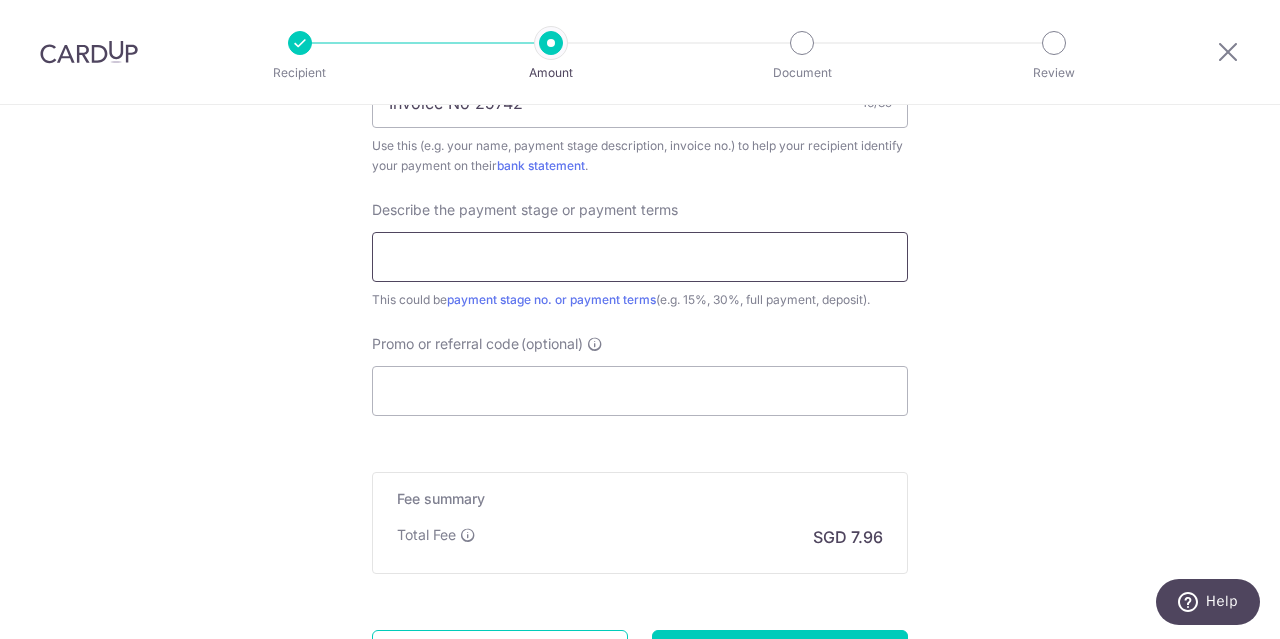 click at bounding box center (640, 257) 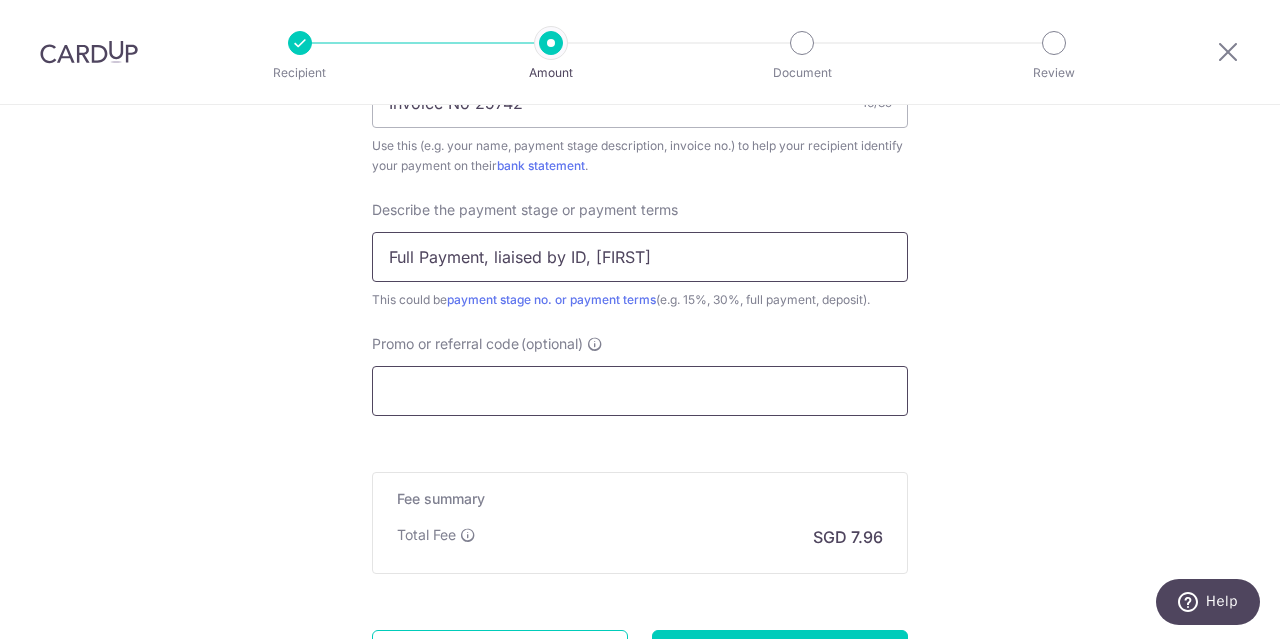 type on "Full Payment, liaised by ID, Lesley" 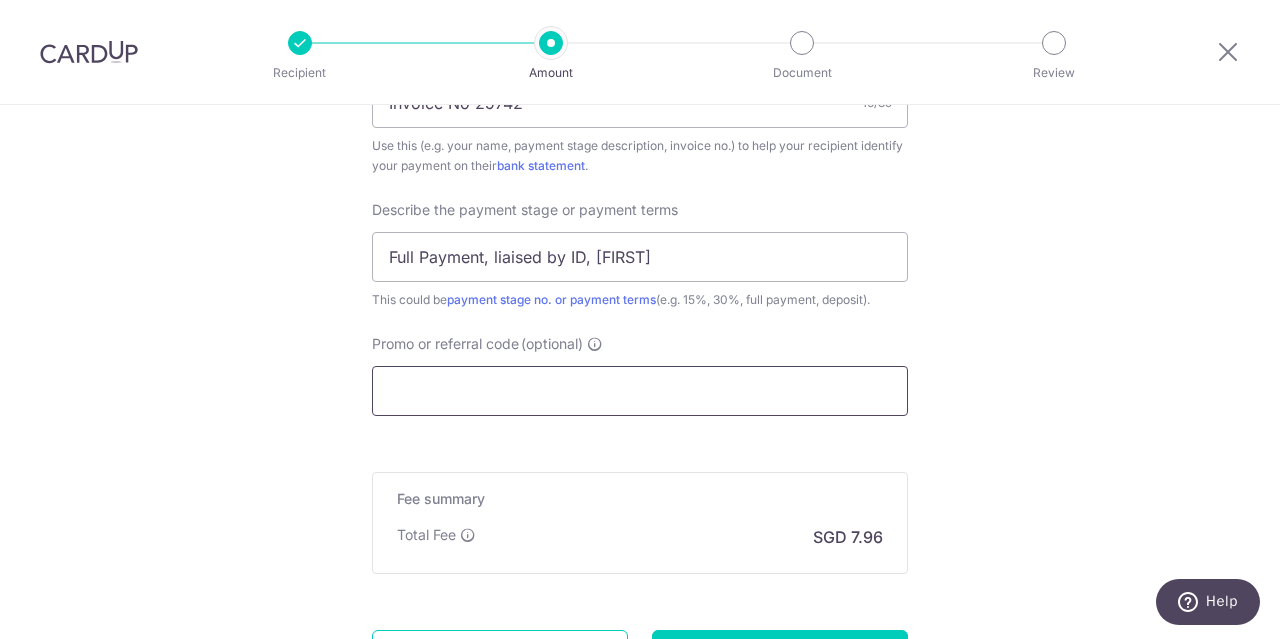 click on "Promo or referral code
(optional)" at bounding box center [640, 391] 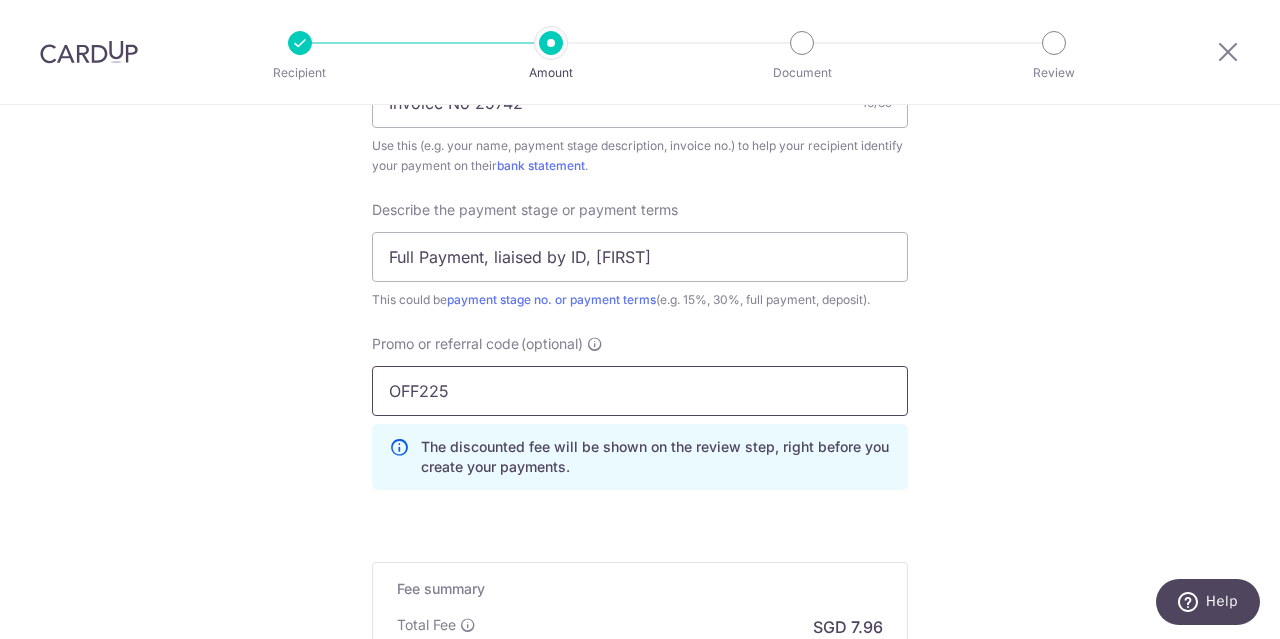 type on "OFF225" 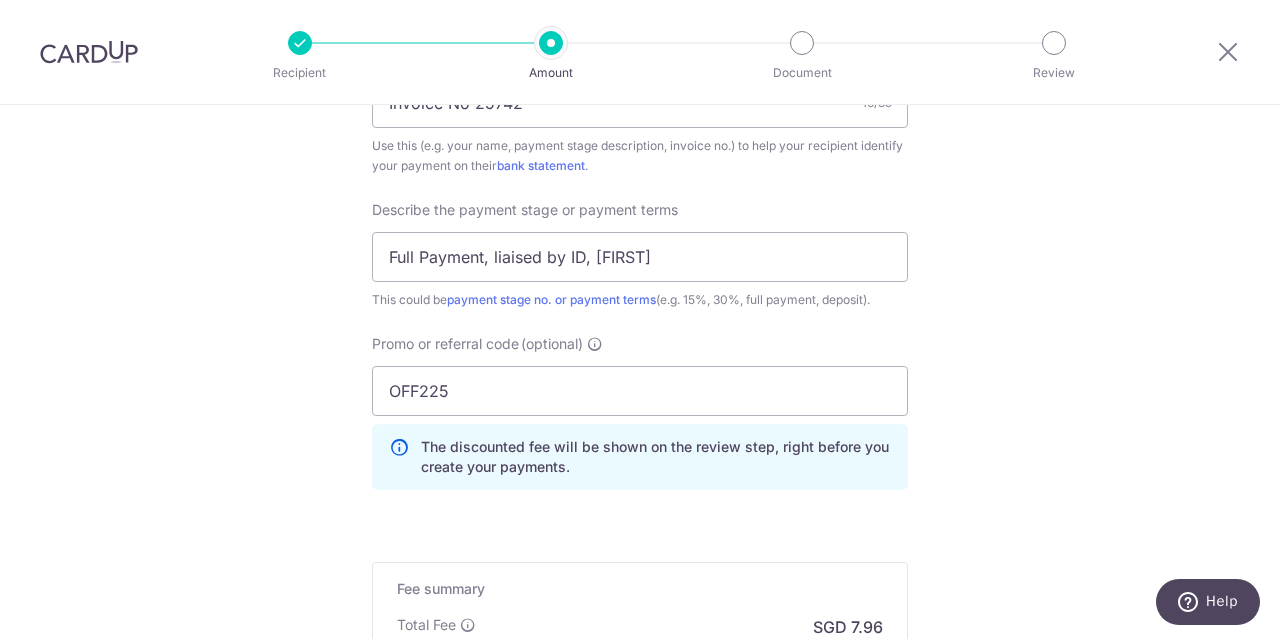 click on "Tell us more about your payment
Enter payment amount
SGD
306.00
306.00
Select Card
**** 3625
Add credit card
Your Cards
**** 3625
**** 3305
Secure 256-bit SSL
Text
New card details
Card
Secure 256-bit SSL" at bounding box center [640, -138] 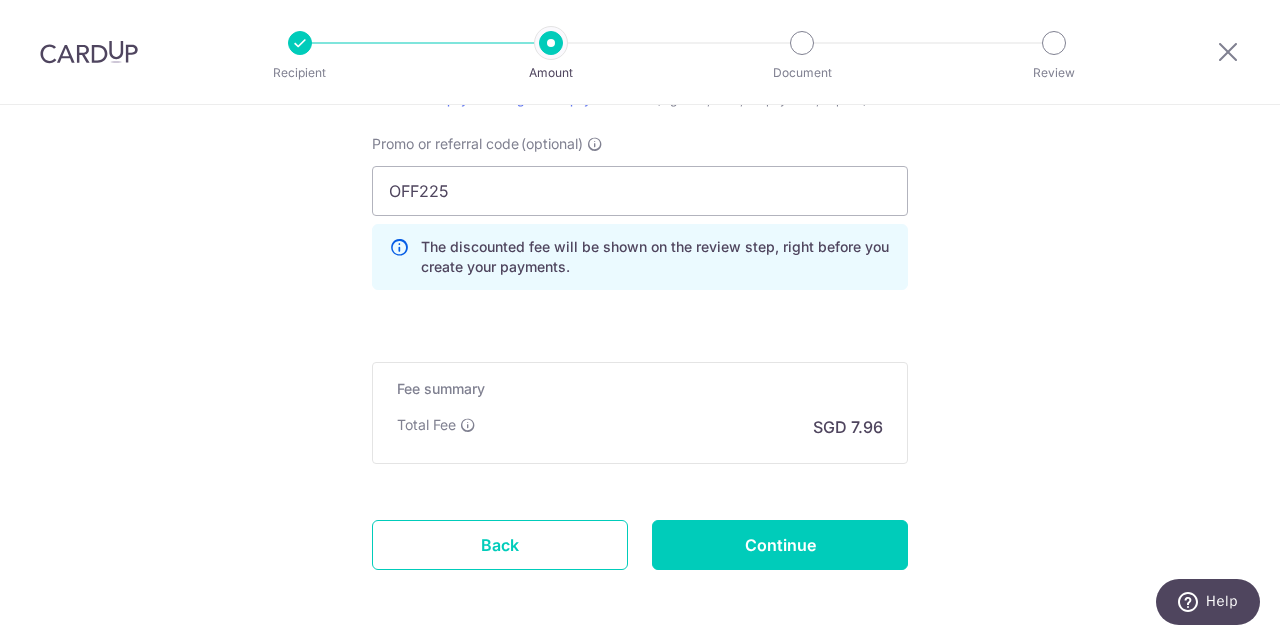 scroll, scrollTop: 1575, scrollLeft: 0, axis: vertical 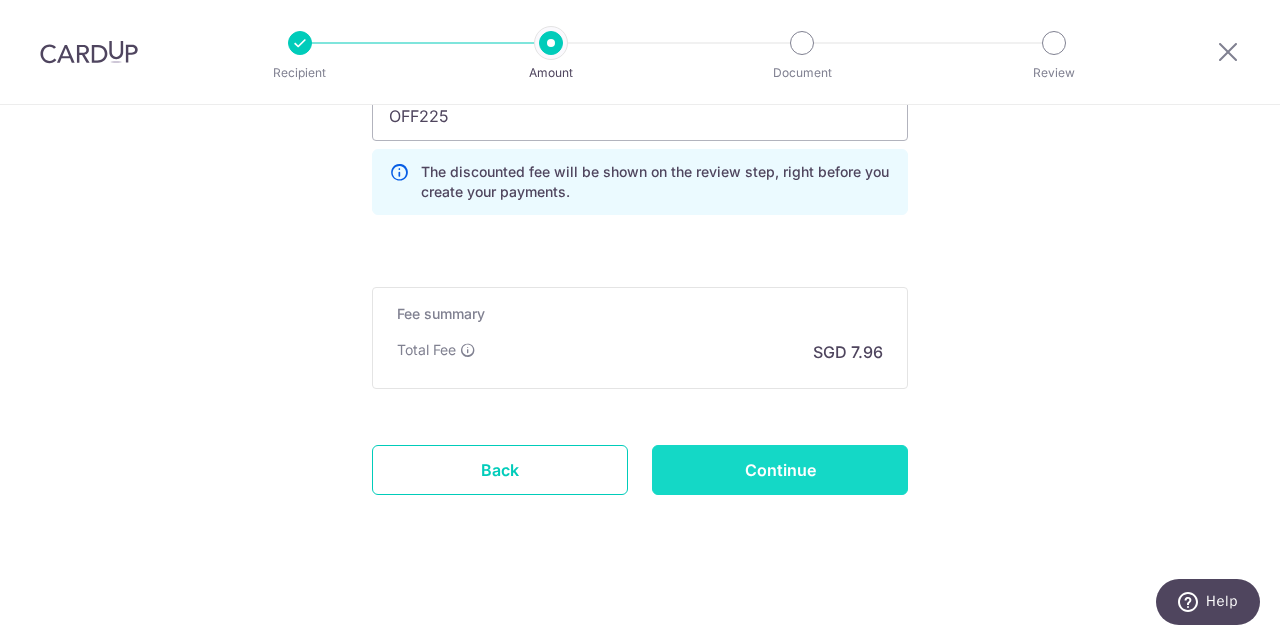 click on "Continue" at bounding box center [780, 470] 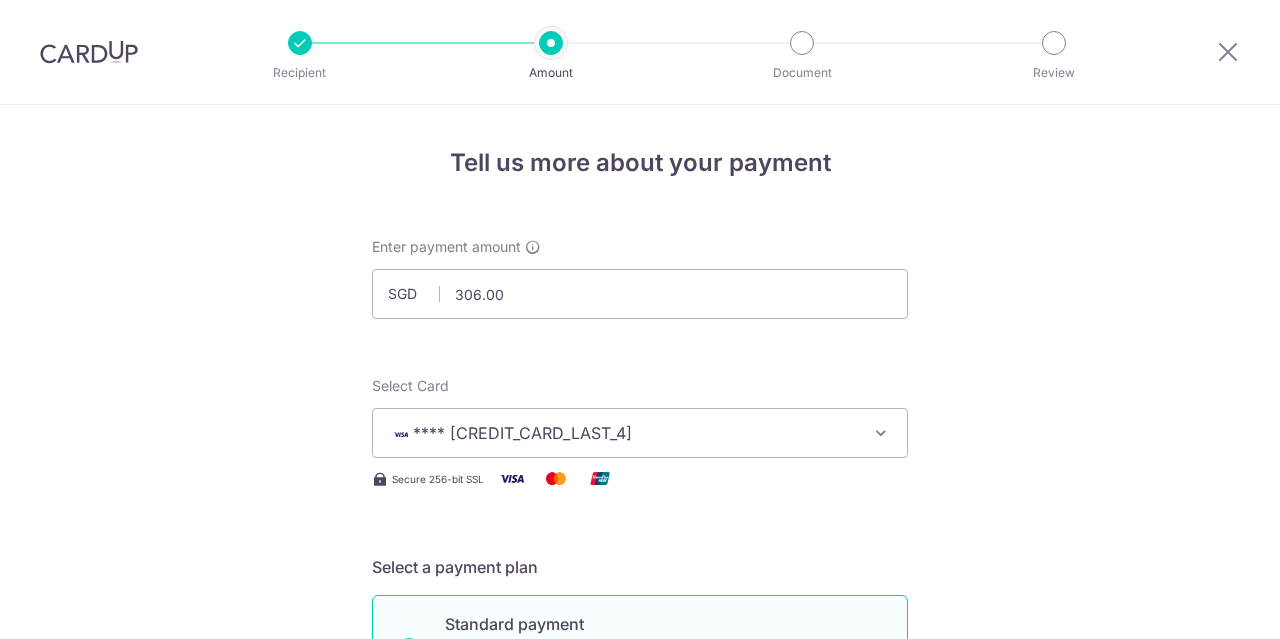 scroll, scrollTop: 0, scrollLeft: 0, axis: both 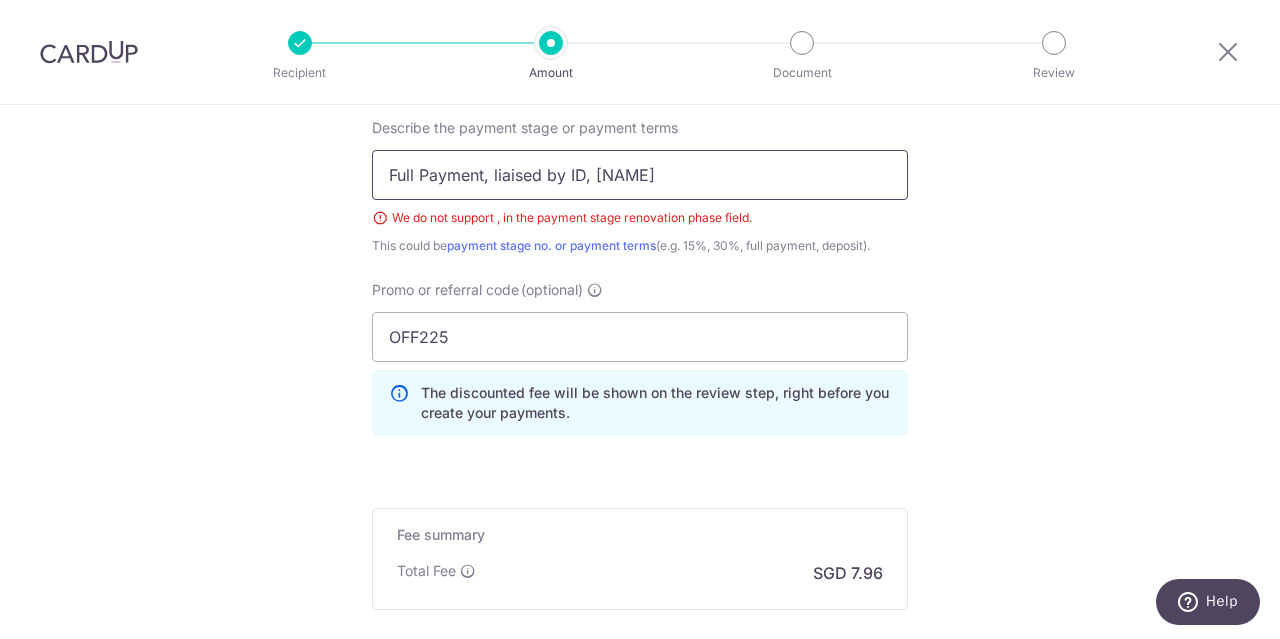 click on "Full Payment, liaised by ID, [NAME]" at bounding box center (640, 175) 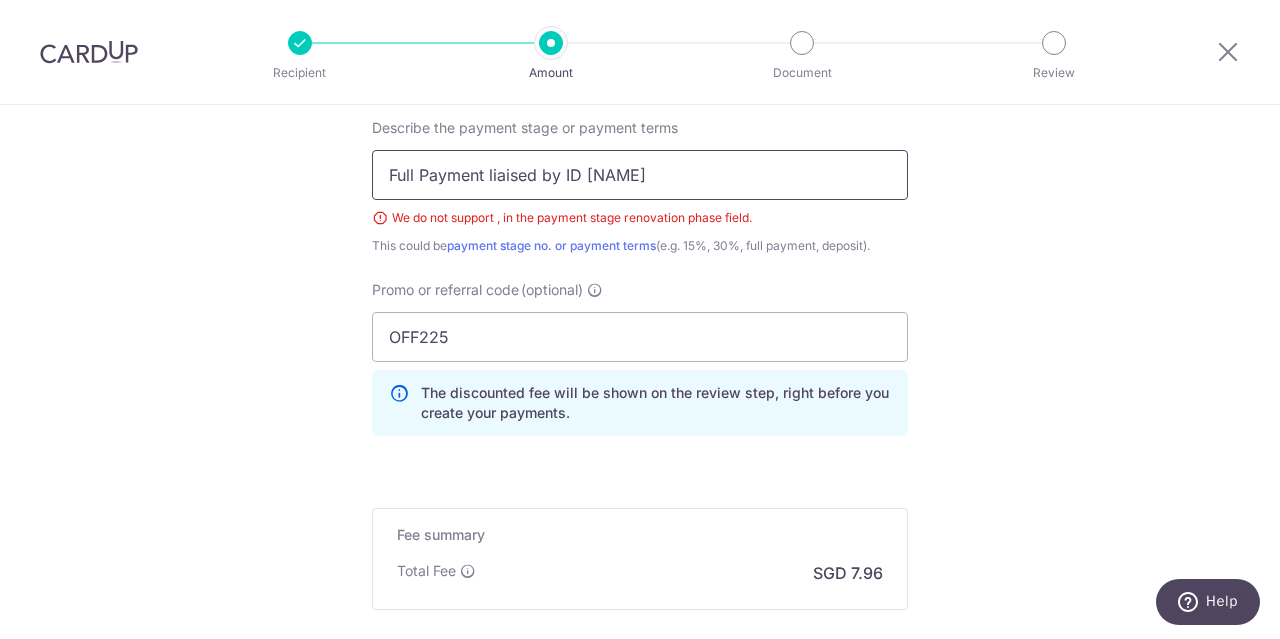drag, startPoint x: 653, startPoint y: 165, endPoint x: 346, endPoint y: 173, distance: 307.10422 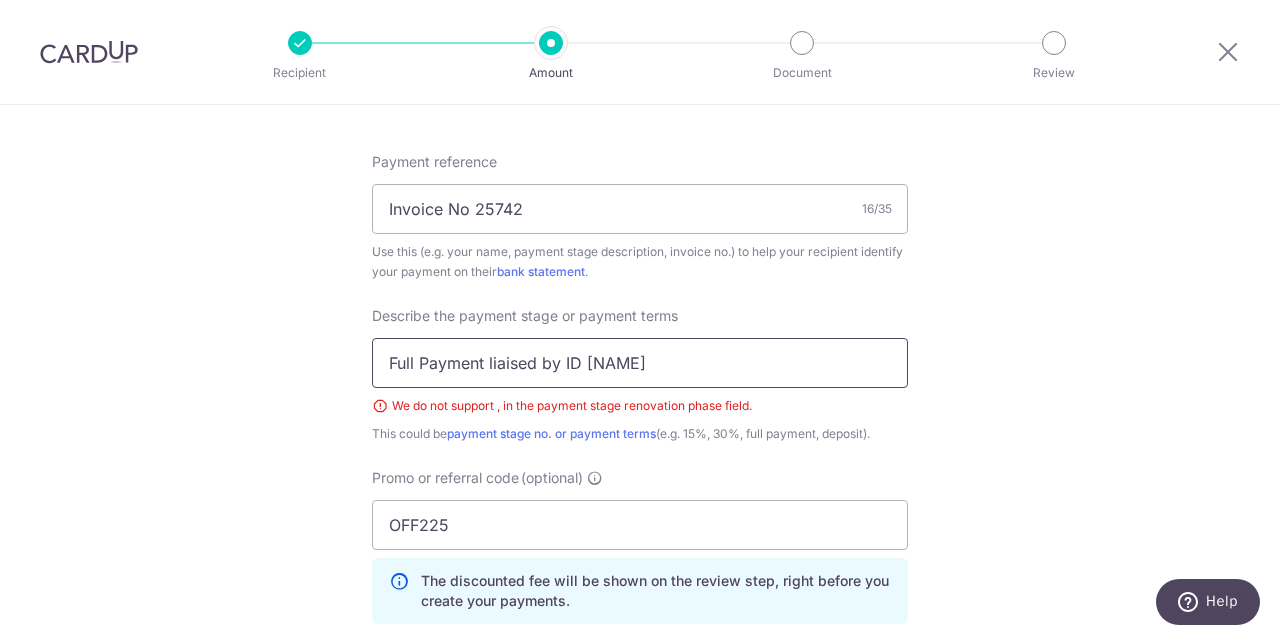scroll, scrollTop: 1200, scrollLeft: 0, axis: vertical 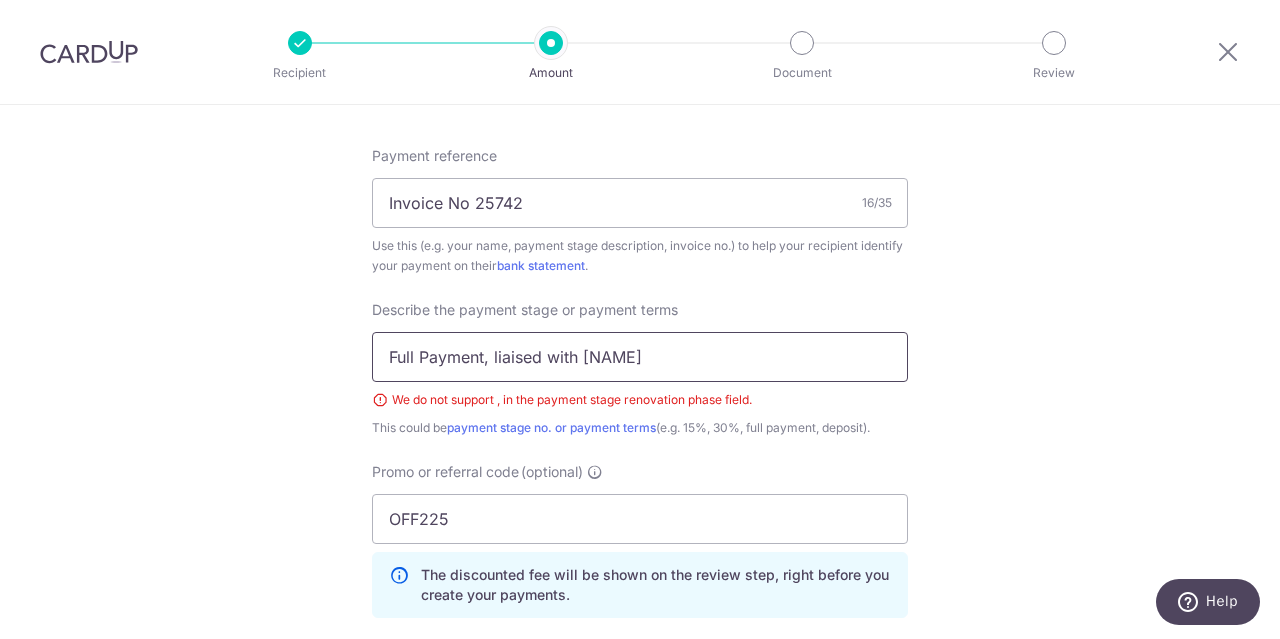 click on "Full Payment, liaised with [NAME]" at bounding box center (640, 357) 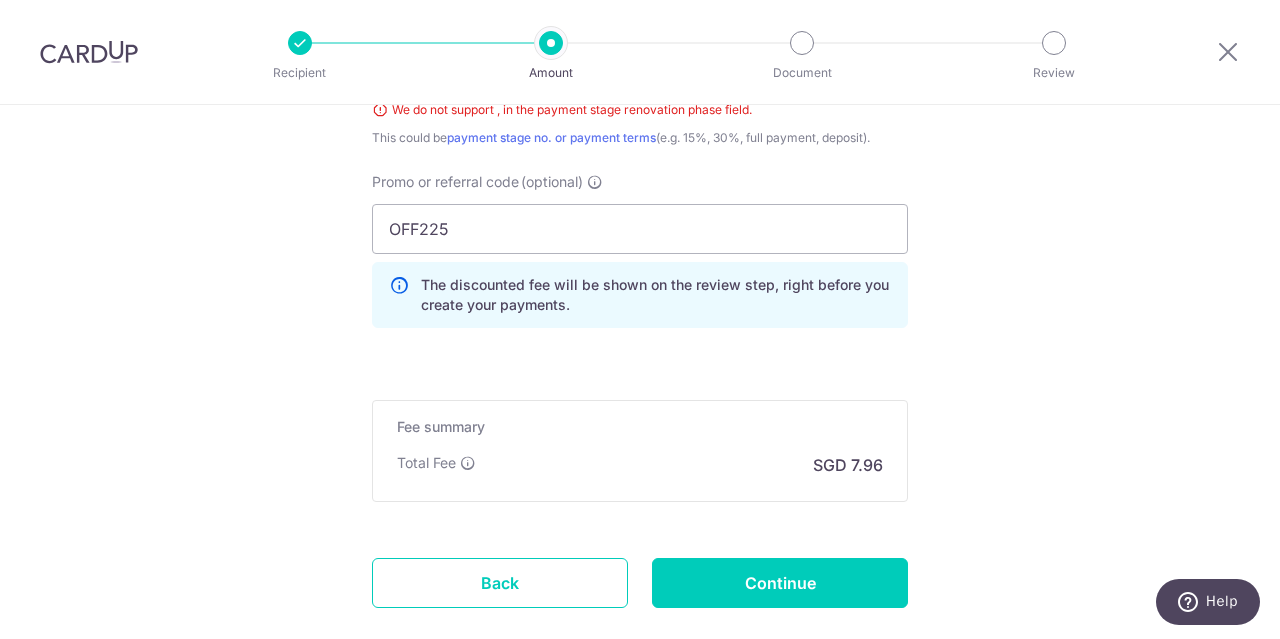 scroll, scrollTop: 1500, scrollLeft: 0, axis: vertical 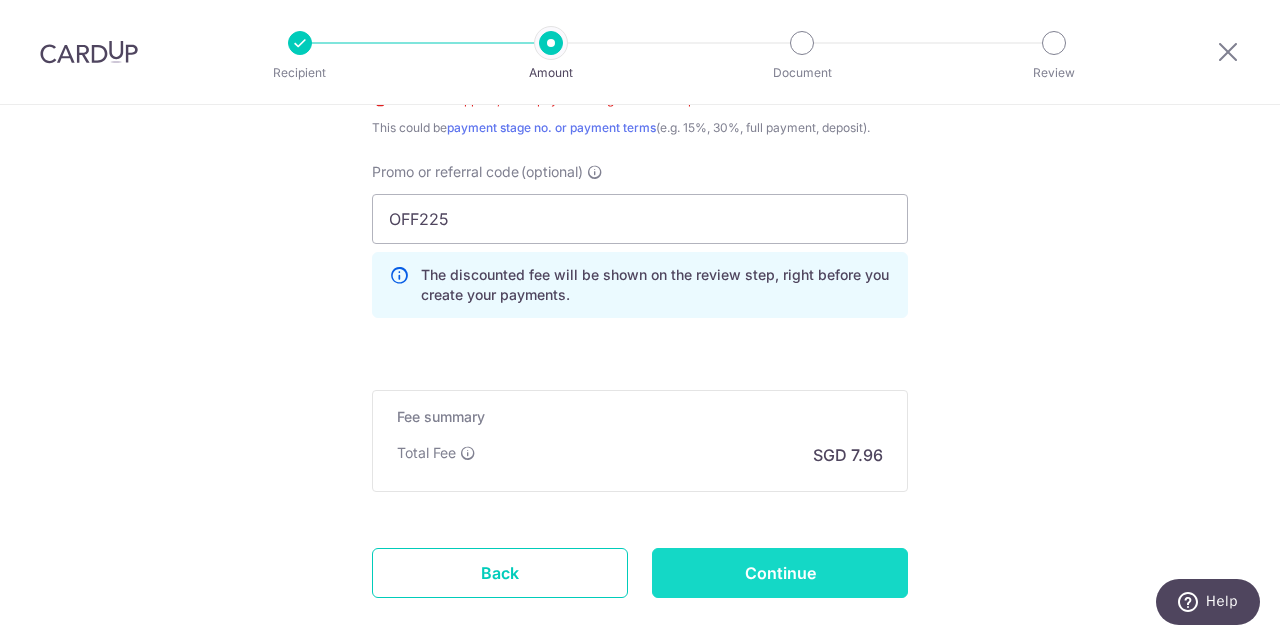 type on "Full Payment (ID = [NAME])" 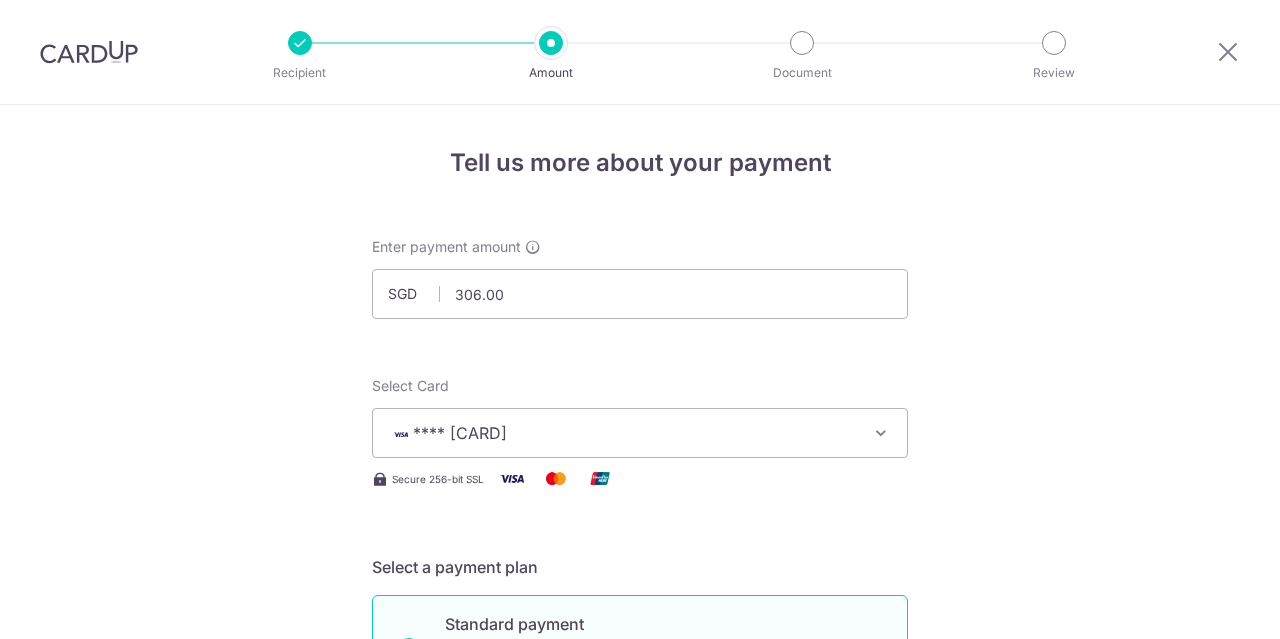 scroll, scrollTop: 0, scrollLeft: 0, axis: both 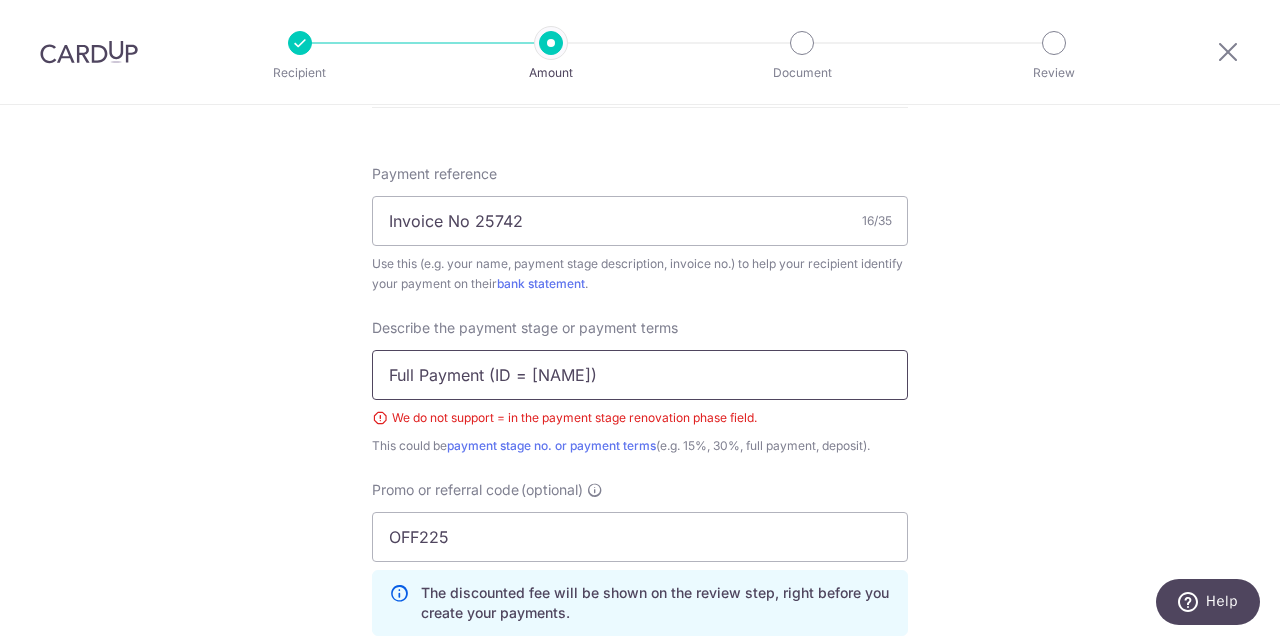 click on "Full Payment (ID = [NAME])" at bounding box center (640, 375) 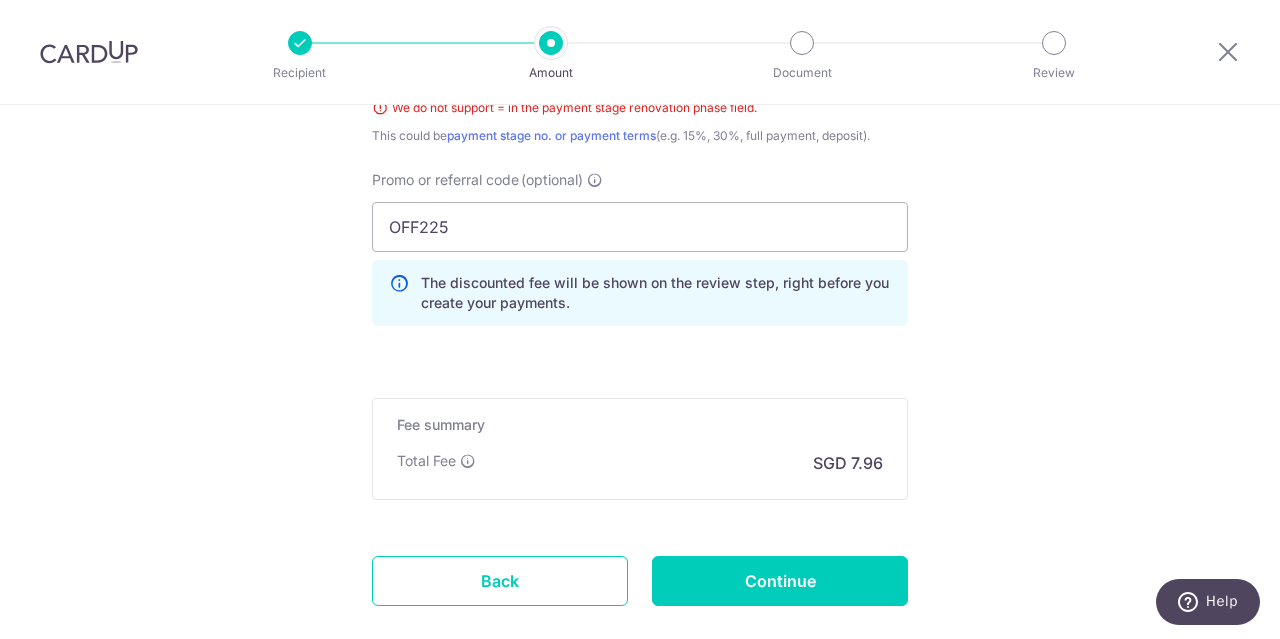 scroll, scrollTop: 1603, scrollLeft: 0, axis: vertical 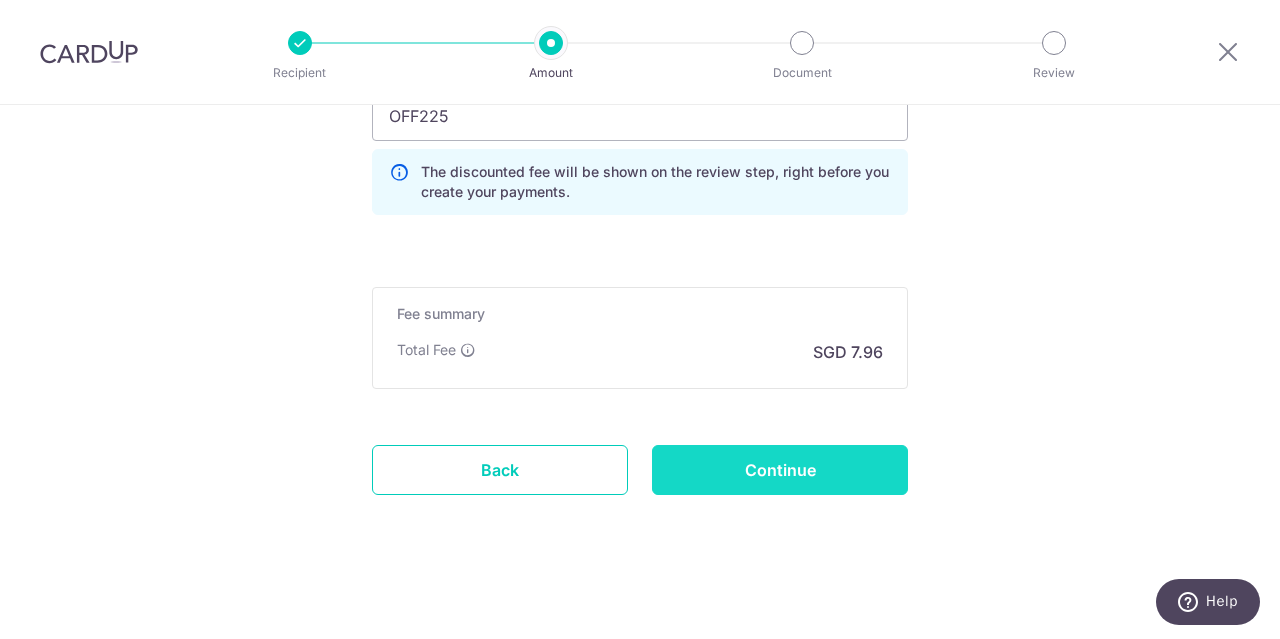 type on "Full Payment (ID is [NAME])" 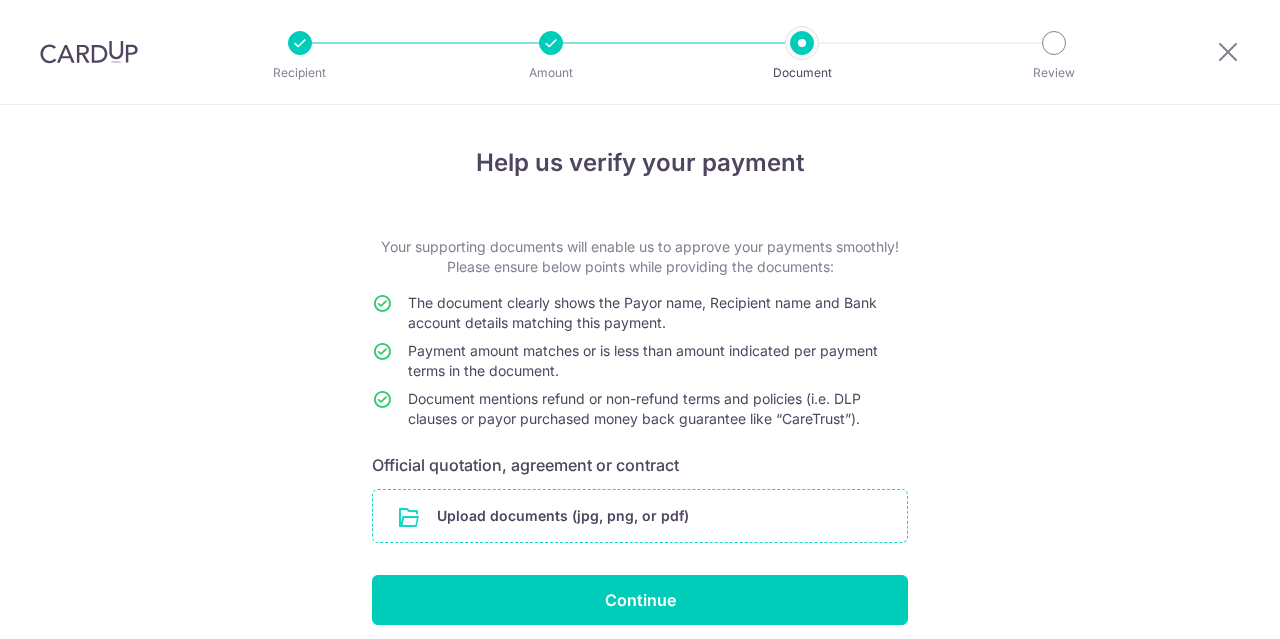 scroll, scrollTop: 0, scrollLeft: 0, axis: both 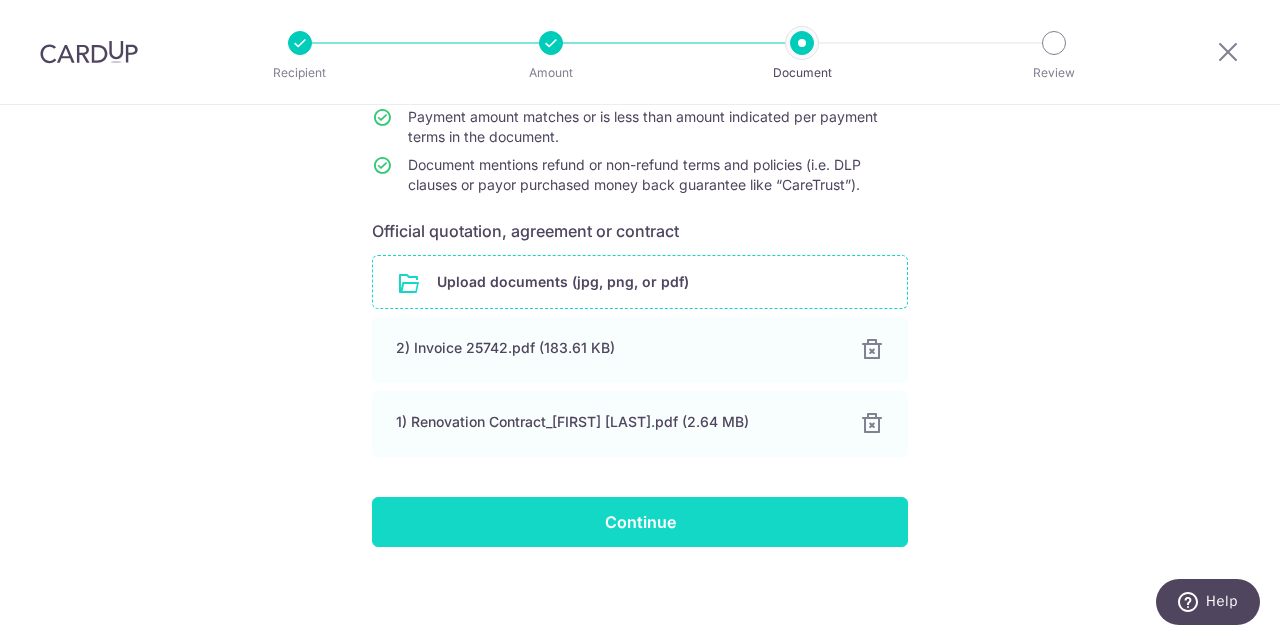 click on "Continue" at bounding box center (640, 522) 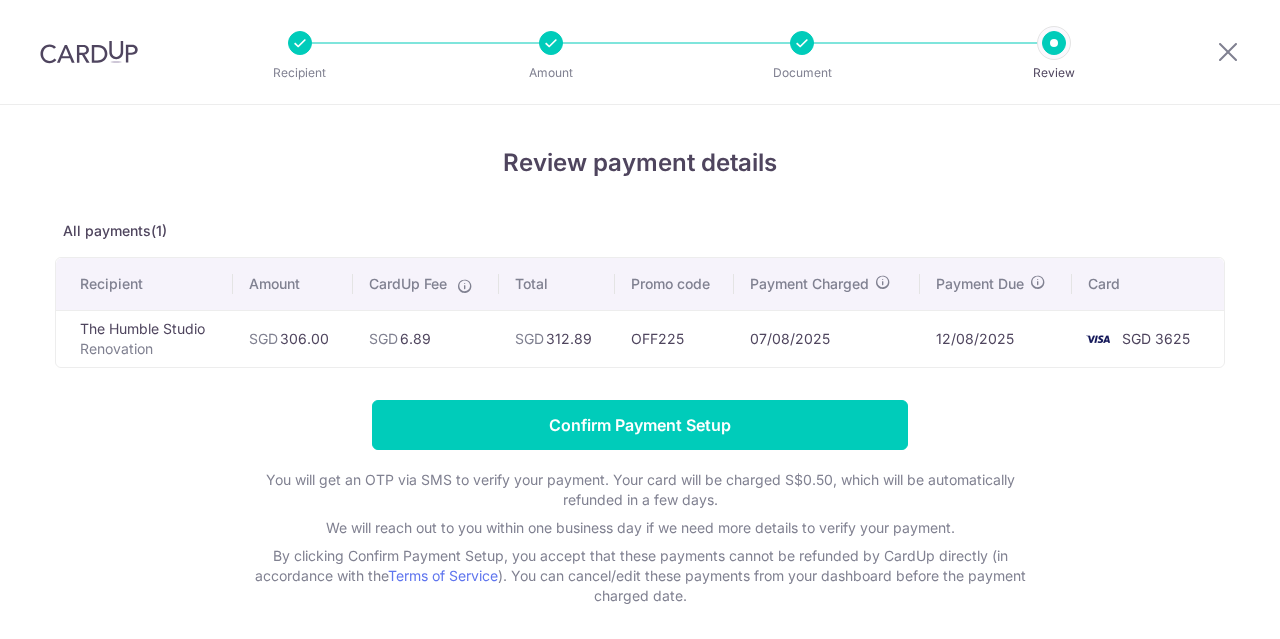 scroll, scrollTop: 0, scrollLeft: 0, axis: both 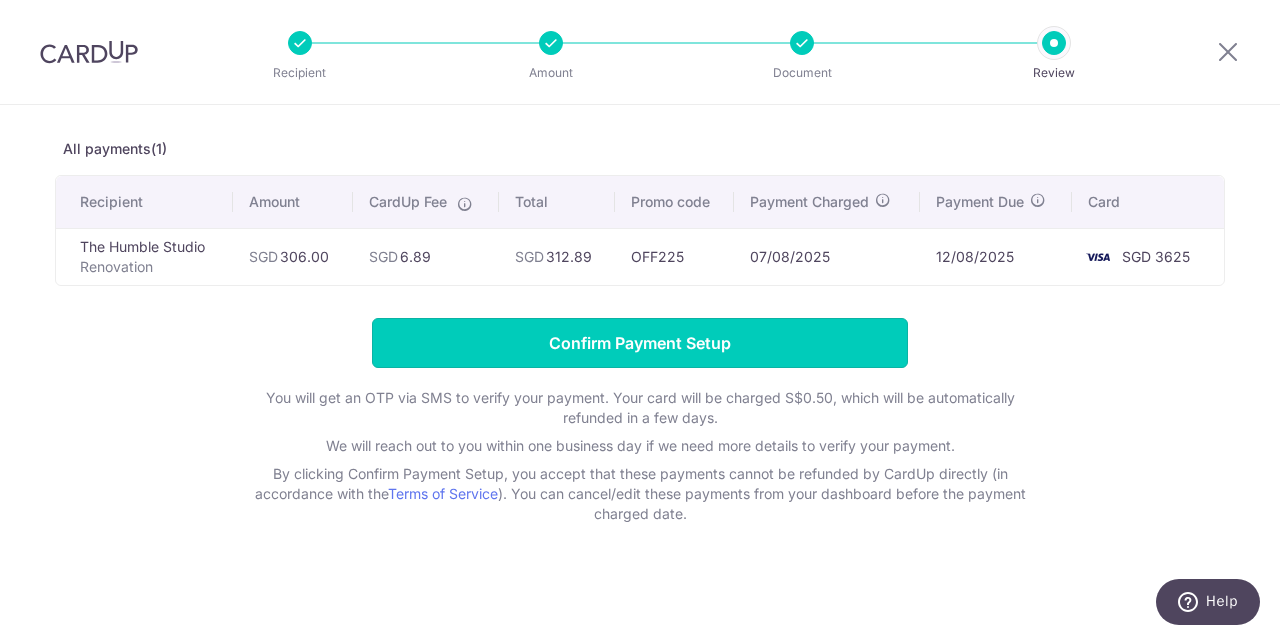 drag, startPoint x: 759, startPoint y: 337, endPoint x: 720, endPoint y: 282, distance: 67.424034 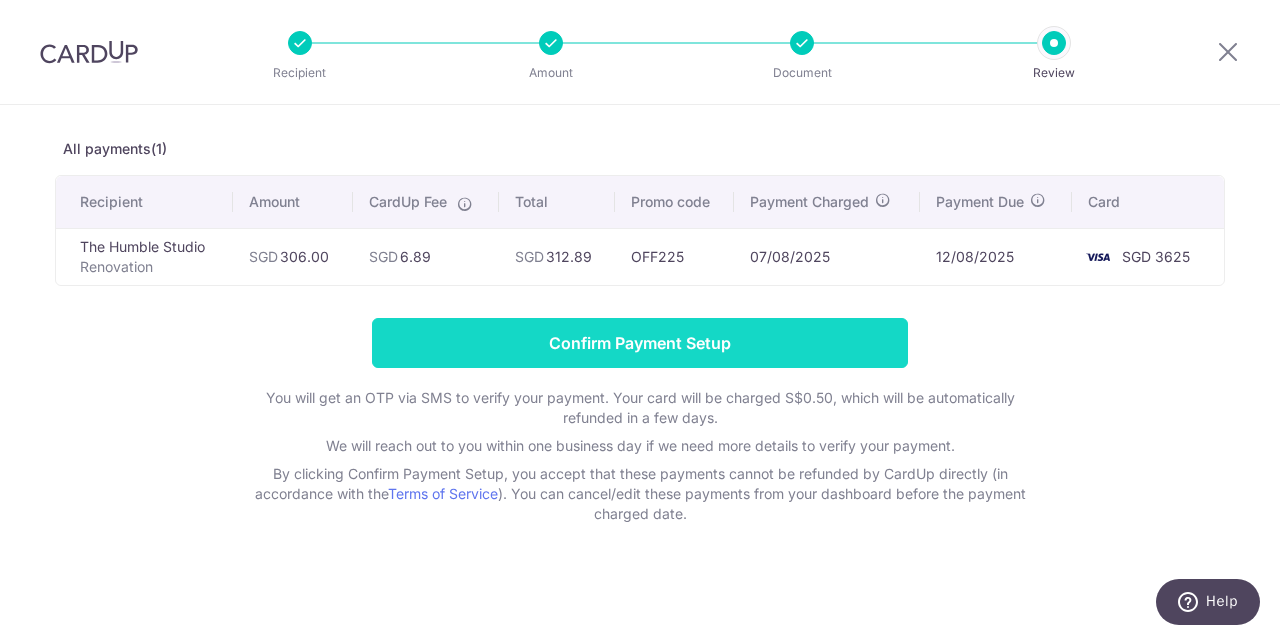 click on "Confirm Payment Setup" at bounding box center (640, 343) 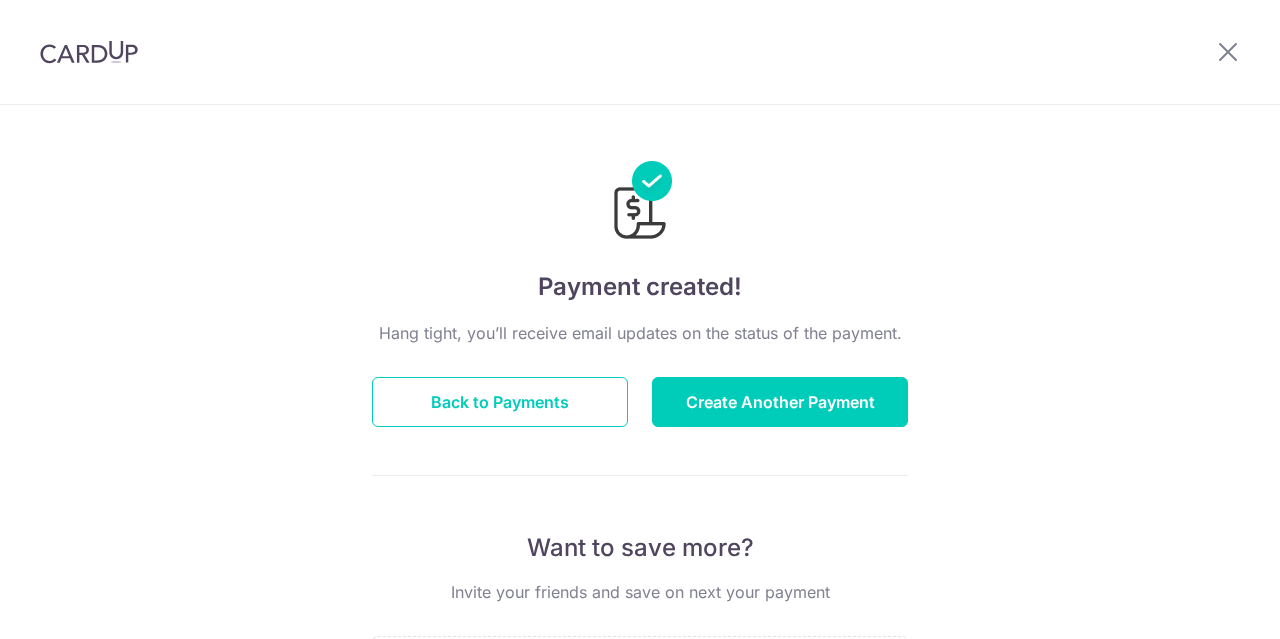 scroll, scrollTop: 0, scrollLeft: 0, axis: both 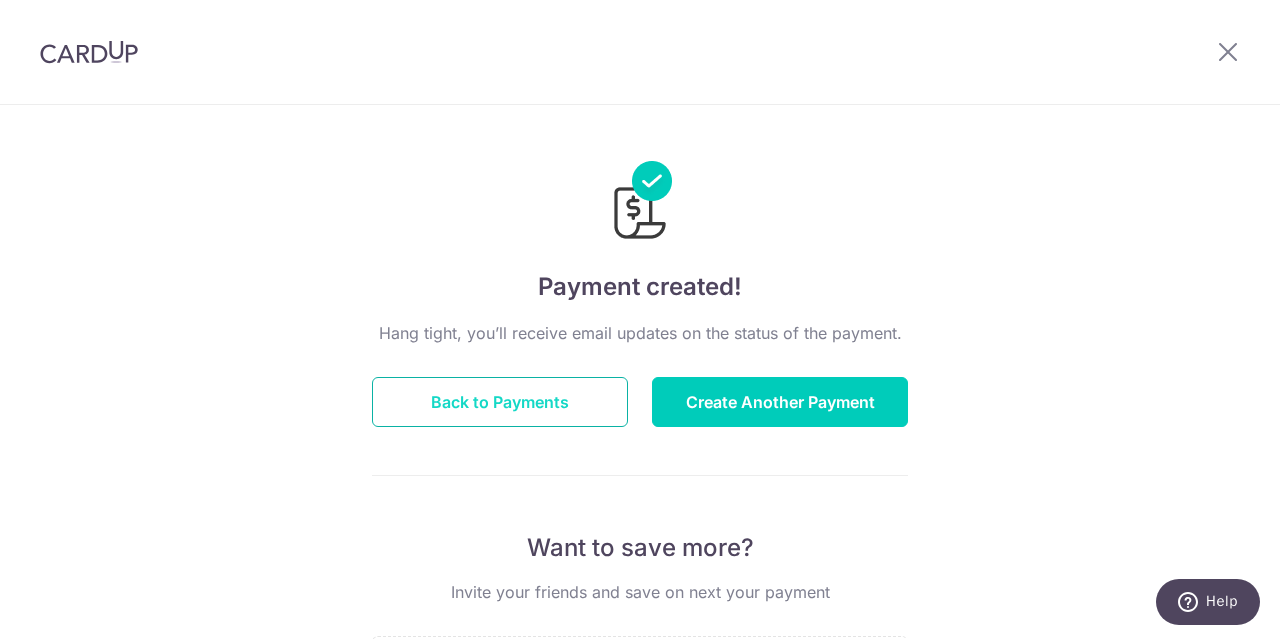 click on "Back to Payments" at bounding box center [500, 402] 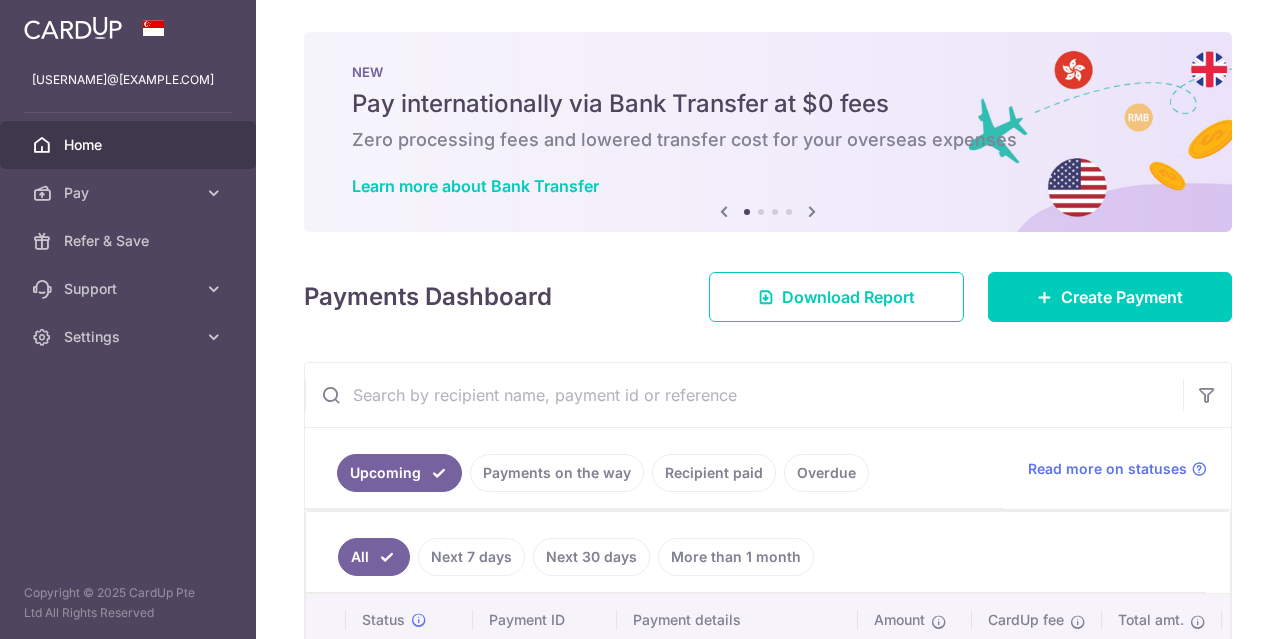 scroll, scrollTop: 0, scrollLeft: 0, axis: both 